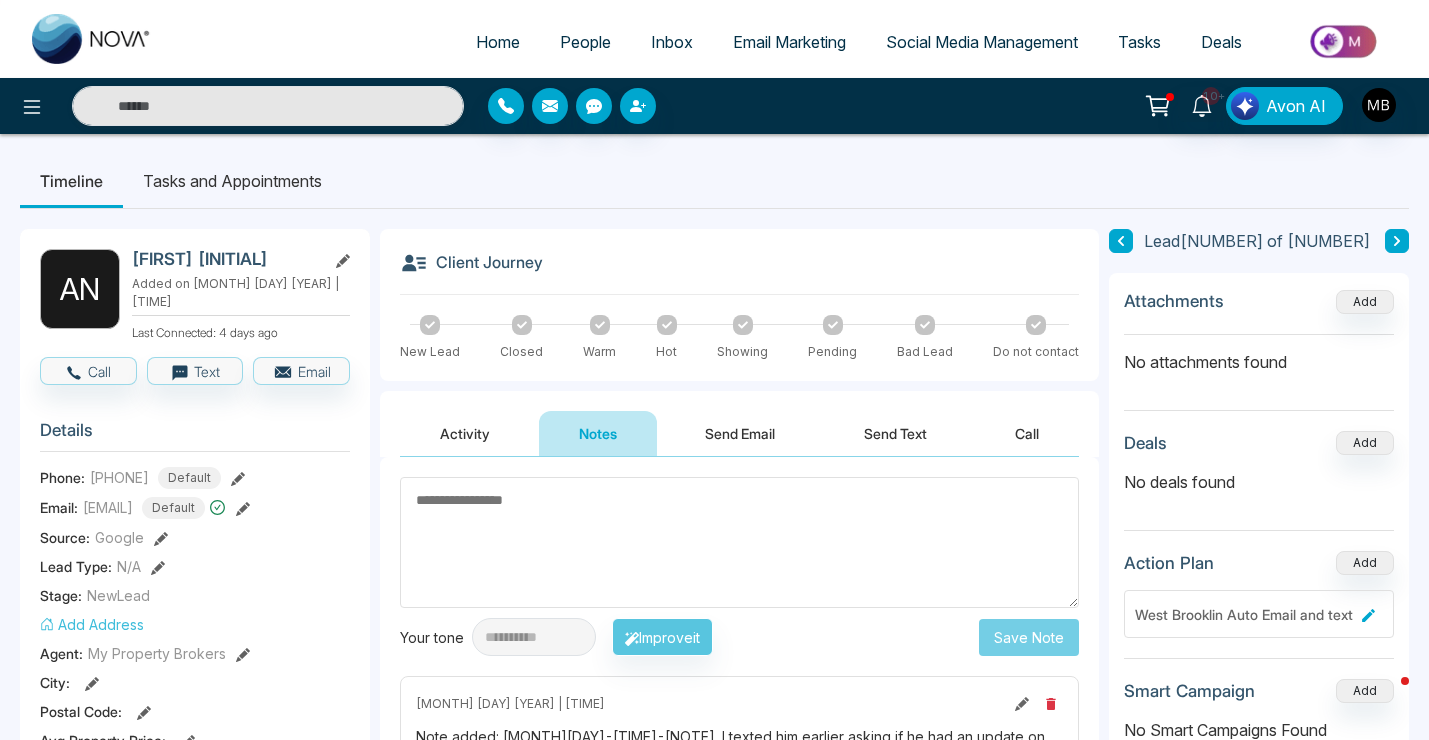scroll, scrollTop: 0, scrollLeft: 0, axis: both 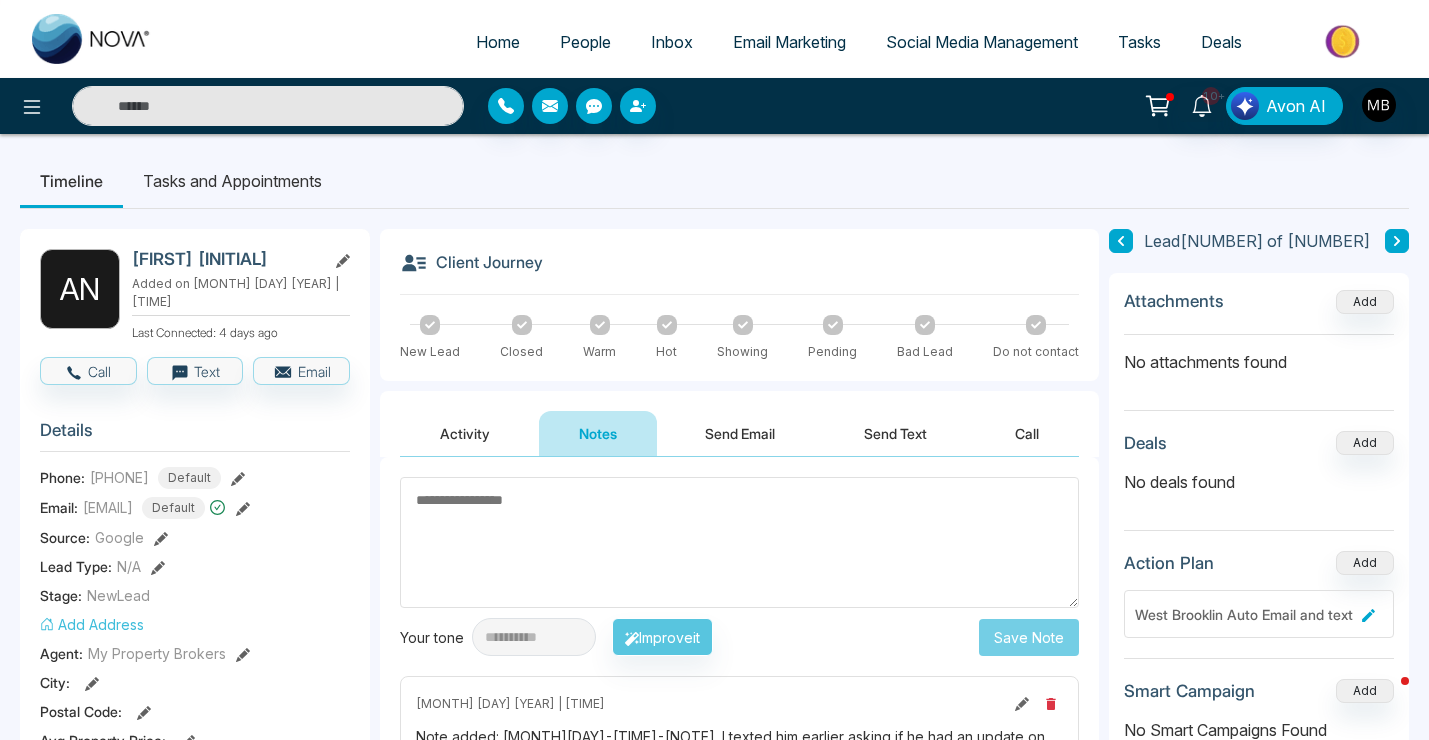 click at bounding box center (268, 106) 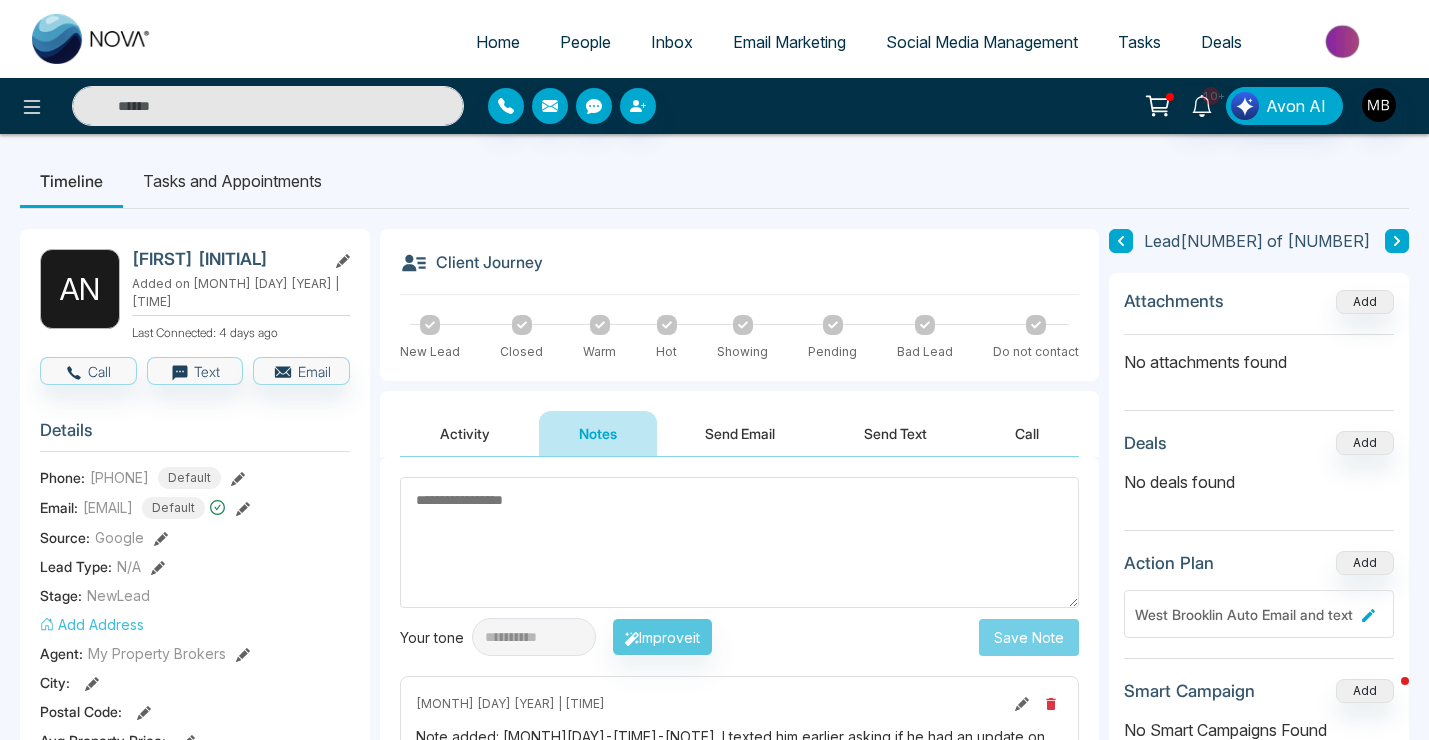 paste on "**********" 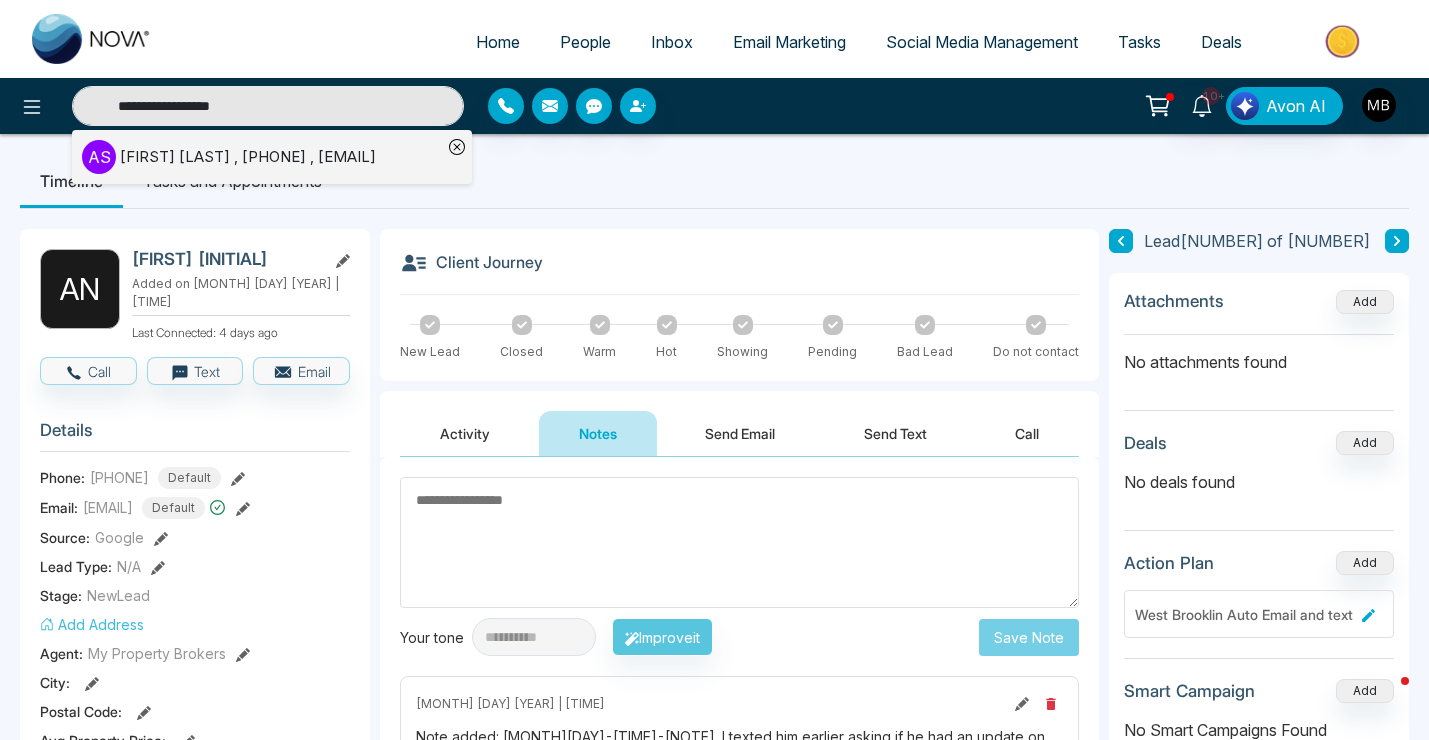 type on "**********" 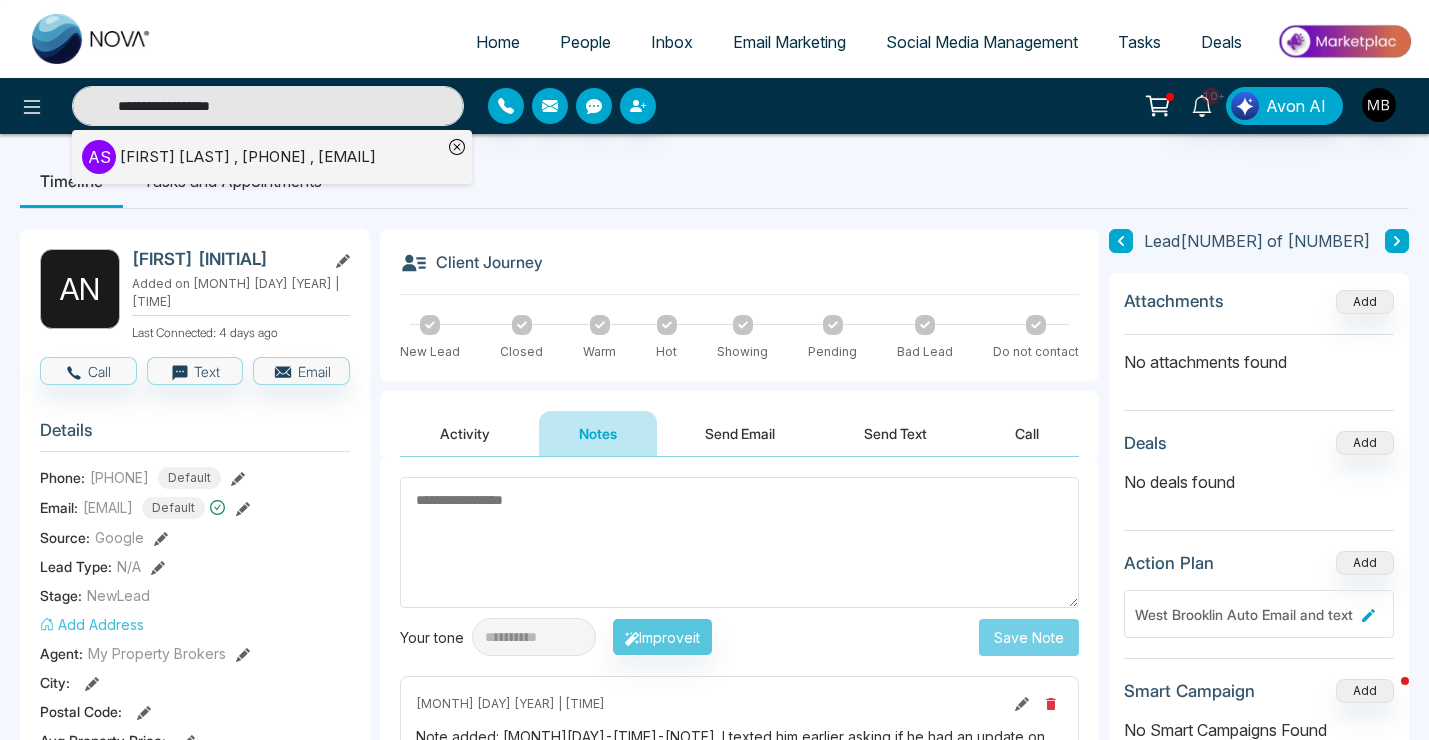 click on "[FIRST] [LAST] , [PHONE] , [EMAIL]" at bounding box center (248, 157) 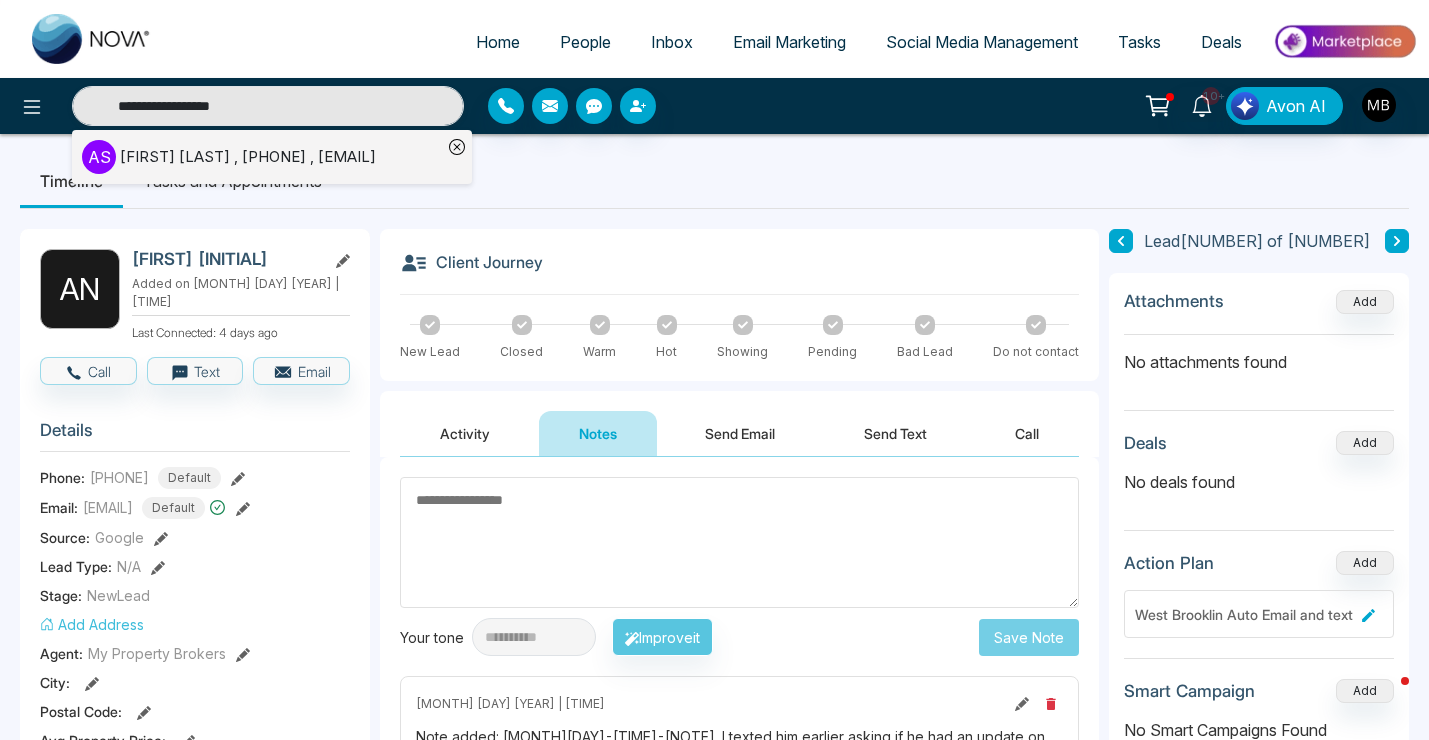 type 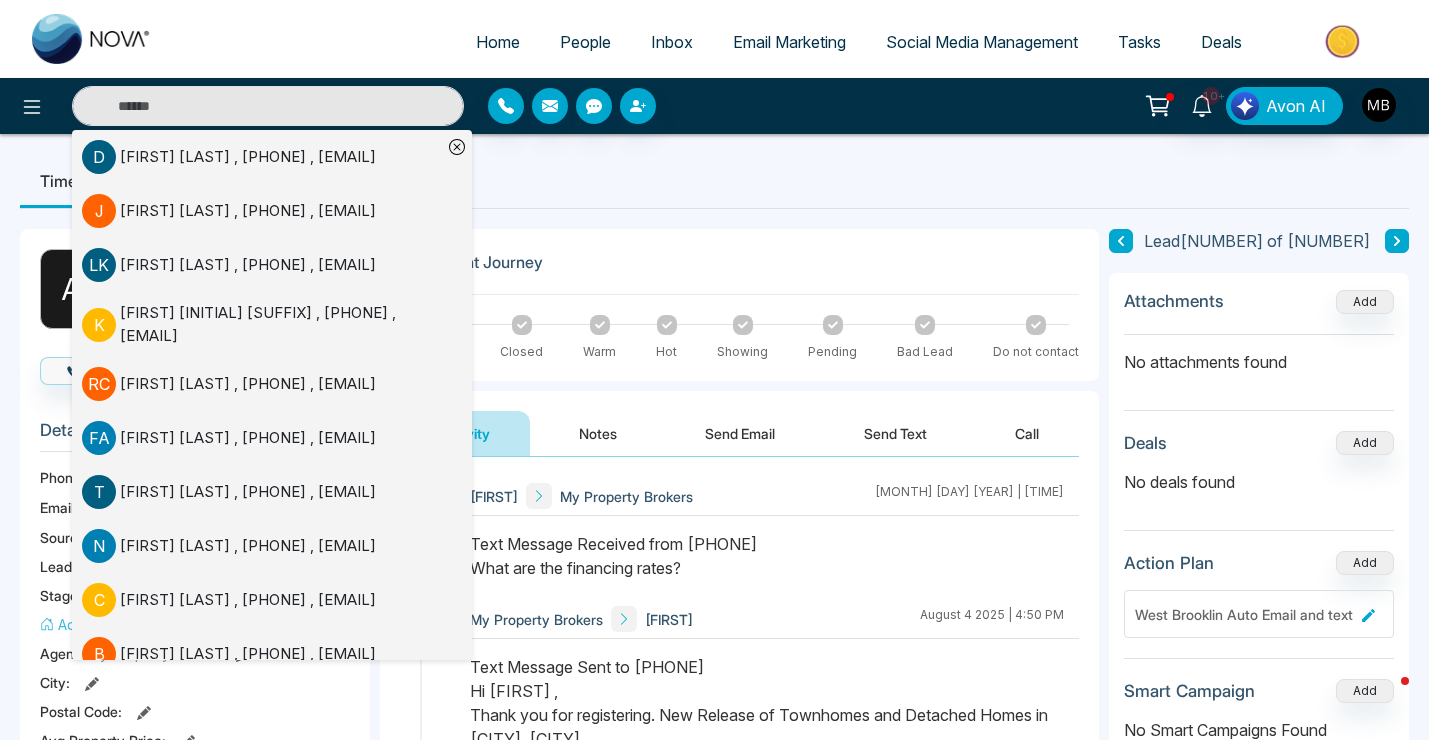click on "Timeline Tasks and Appointments" at bounding box center (714, 181) 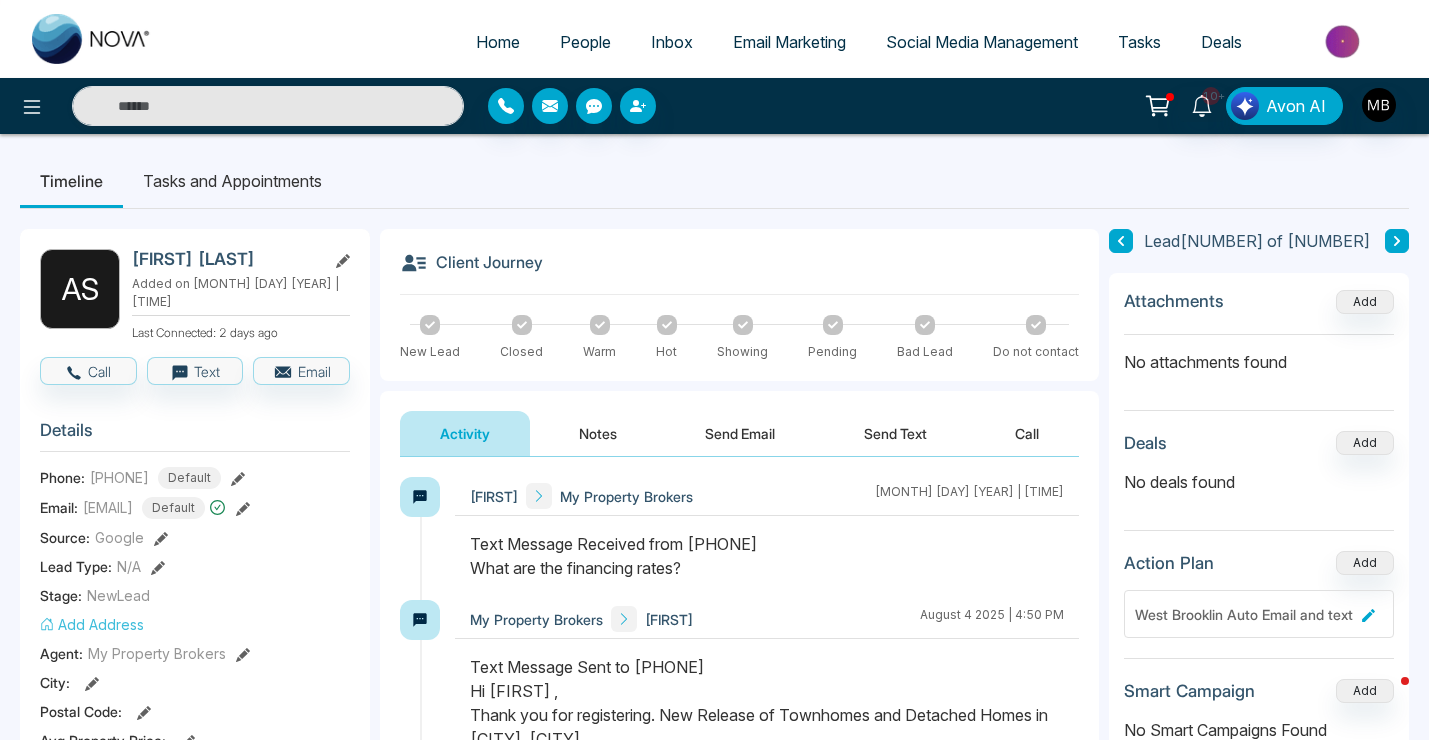 click on "Send Email" at bounding box center (740, 433) 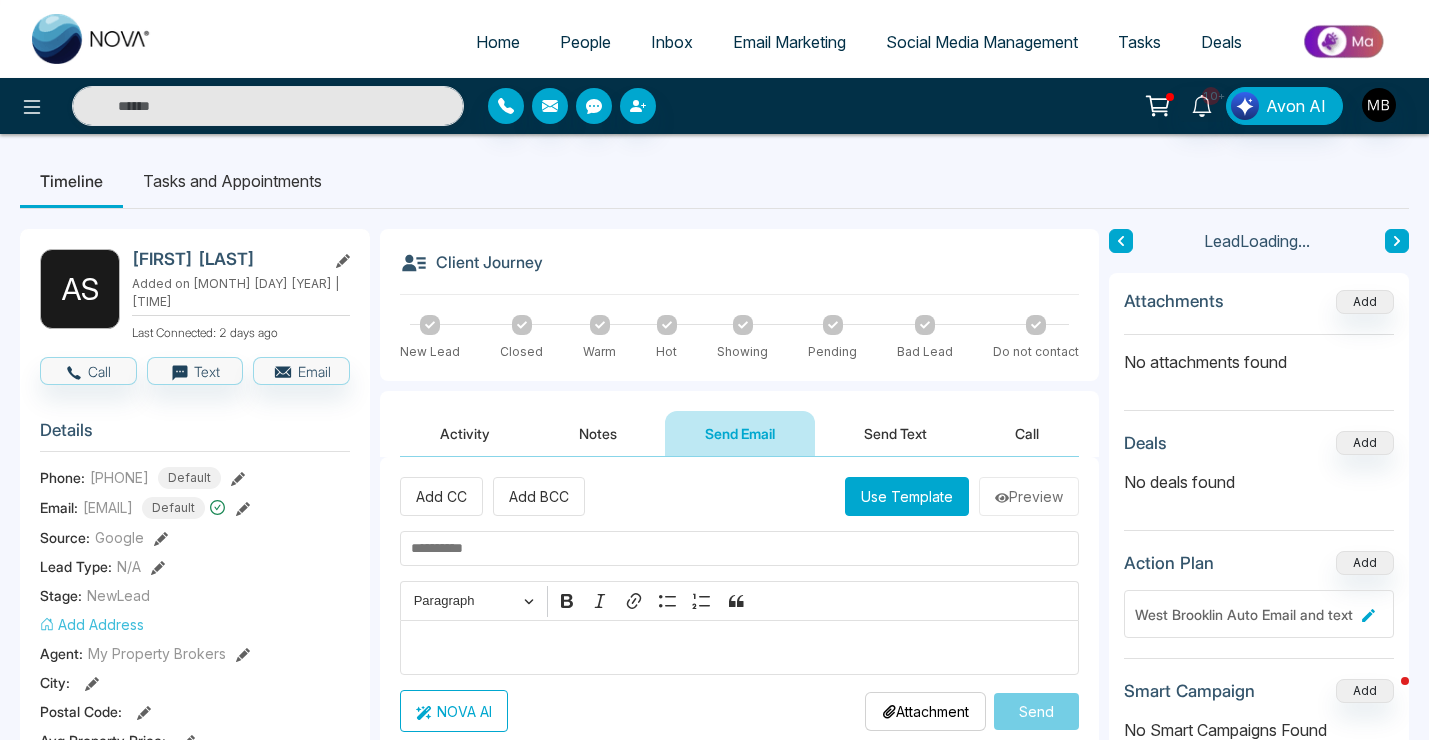 click on "Use Template" at bounding box center (907, 496) 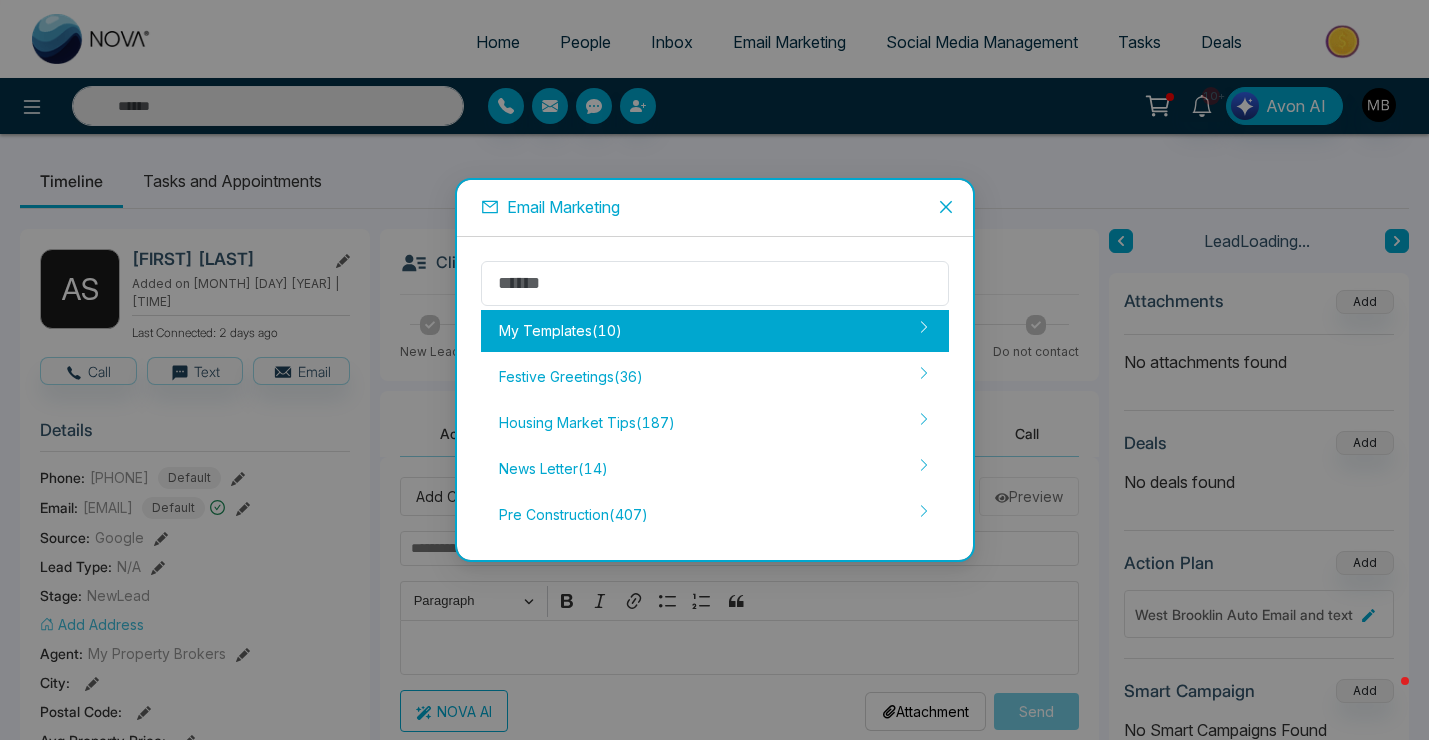 click on "My Templates  ( 10 )" at bounding box center [715, 331] 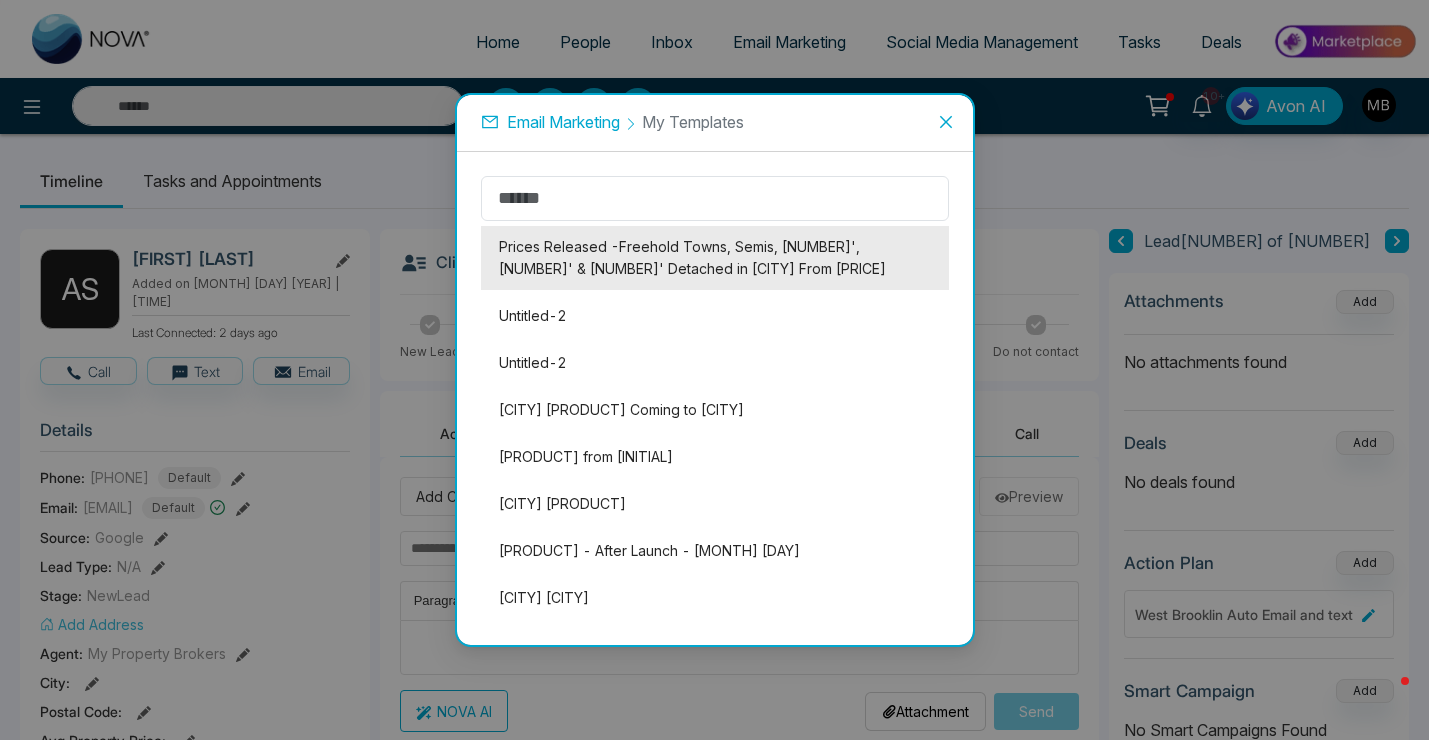 click on "Prices Released -Freehold Towns, Semis, [NUMBER]', [NUMBER]' & [NUMBER]' Detached in [CITY] From [PRICE]" at bounding box center (715, 258) 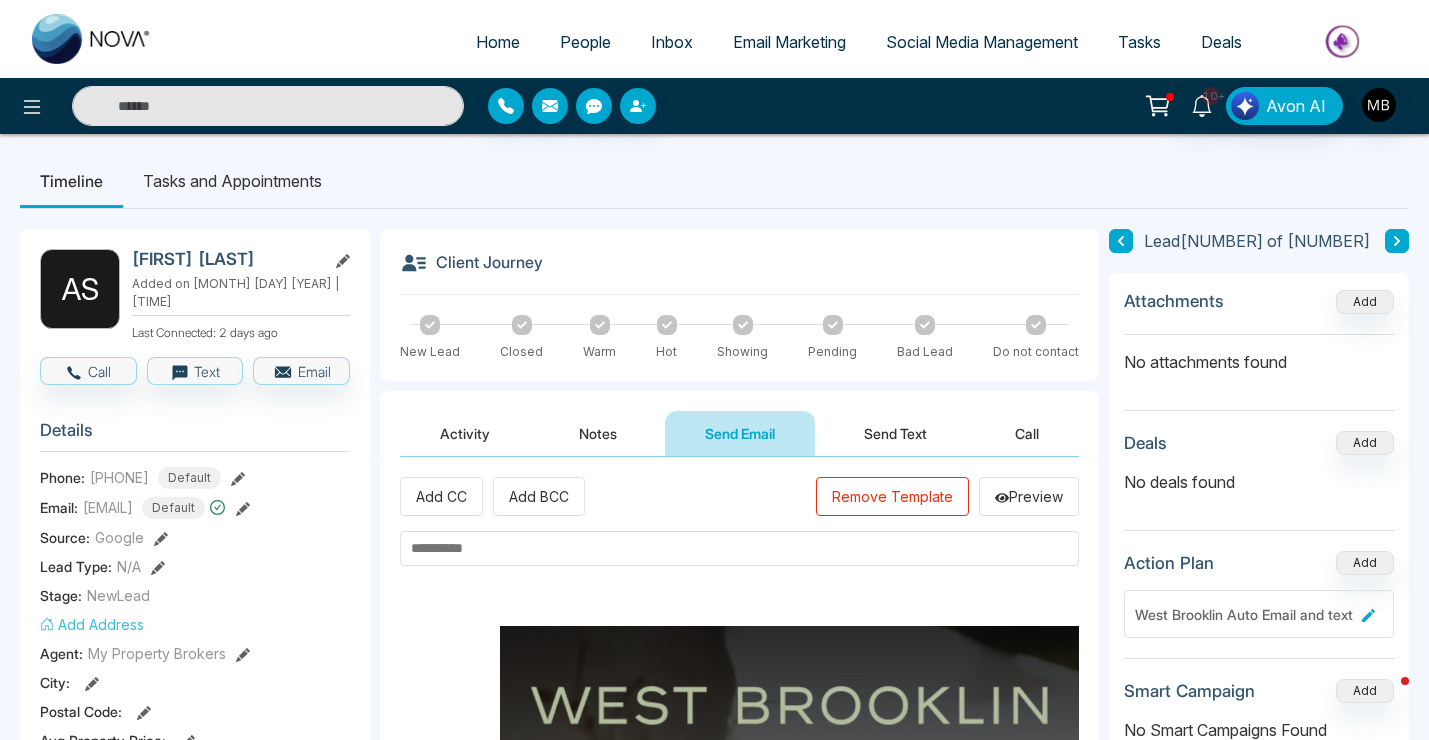 click at bounding box center (739, 548) 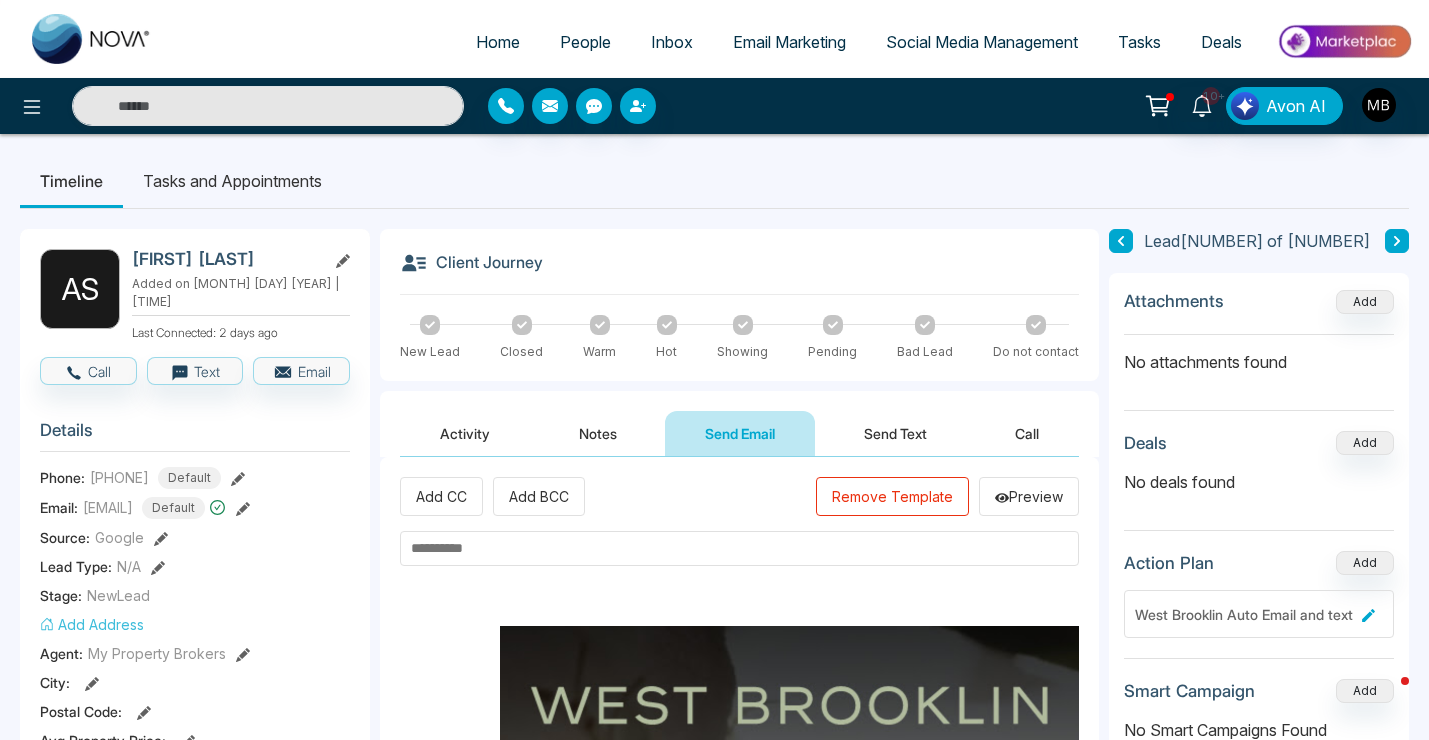 paste on "**********" 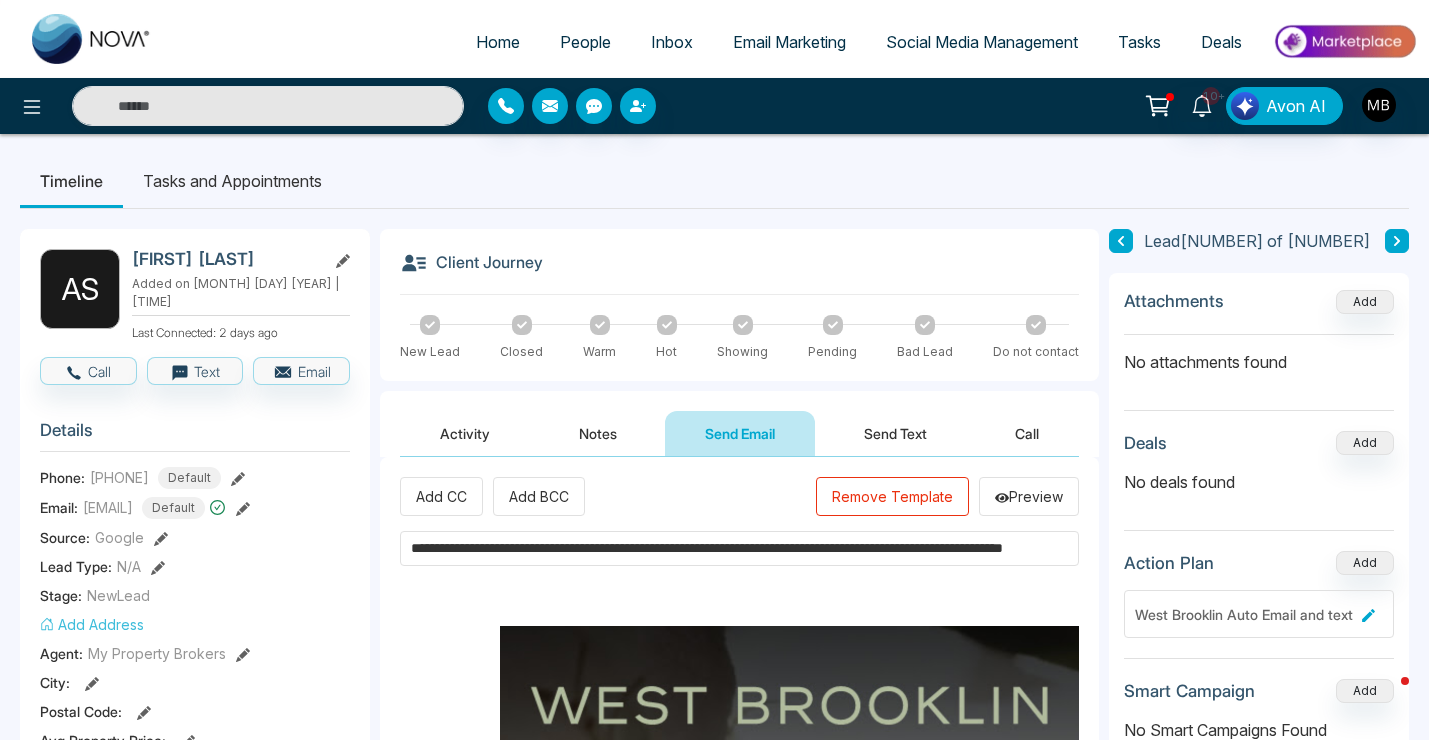 scroll, scrollTop: 0, scrollLeft: 148, axis: horizontal 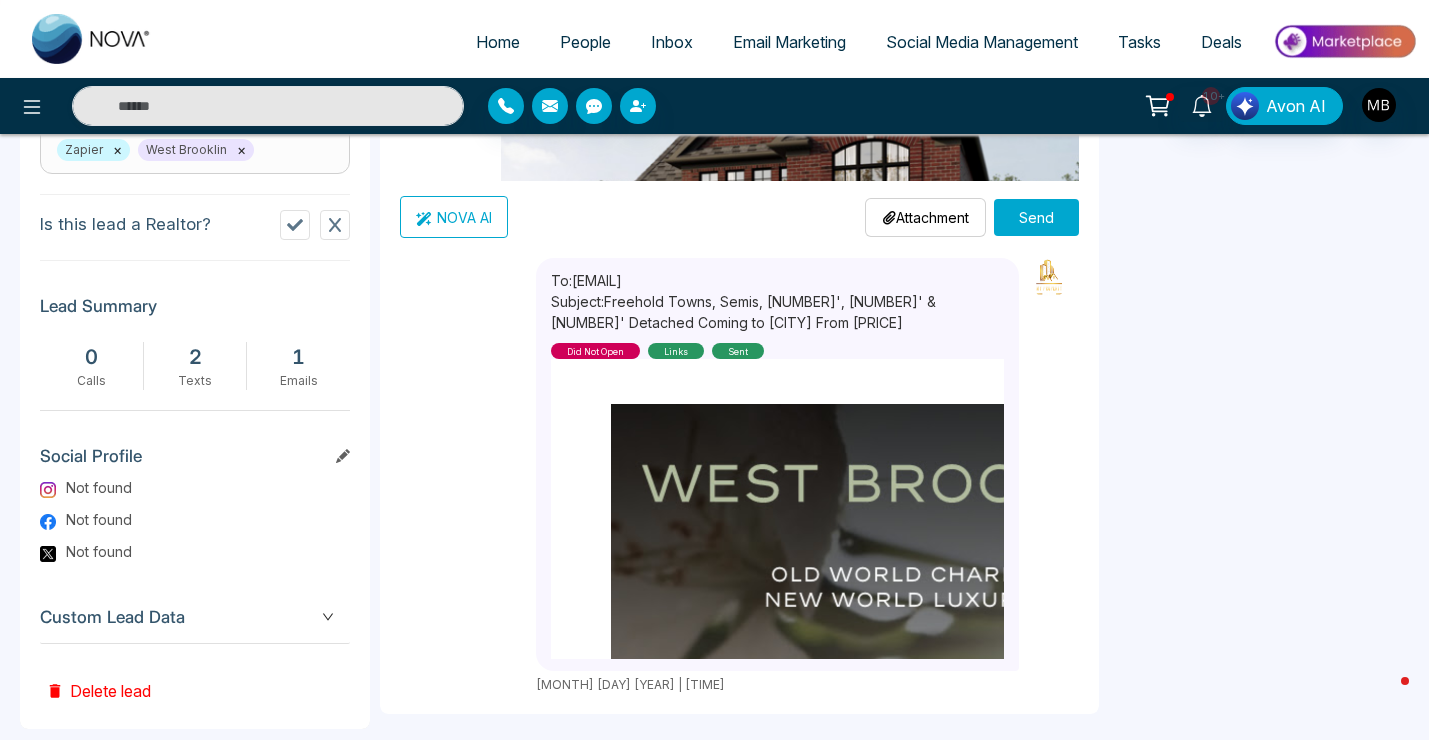 type on "**********" 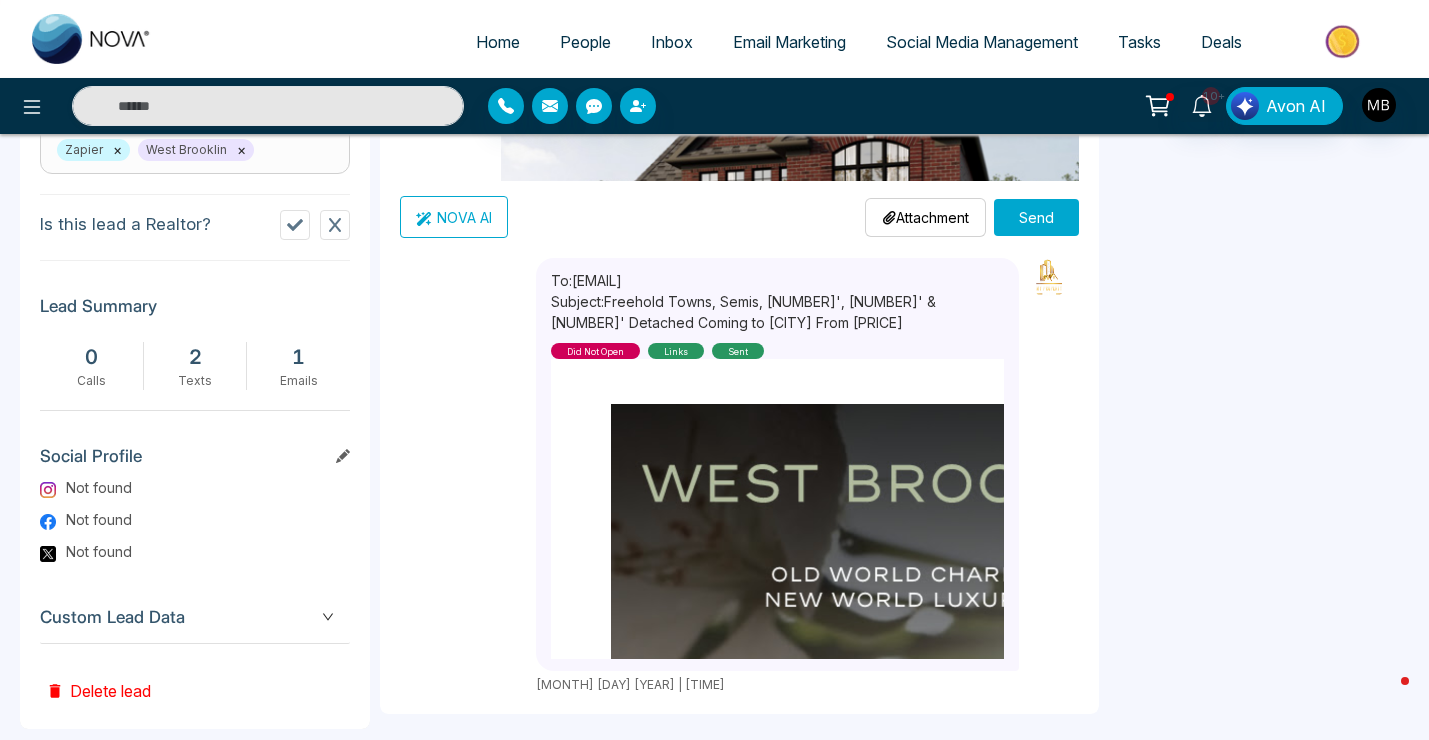 click on "Send" at bounding box center [1036, 217] 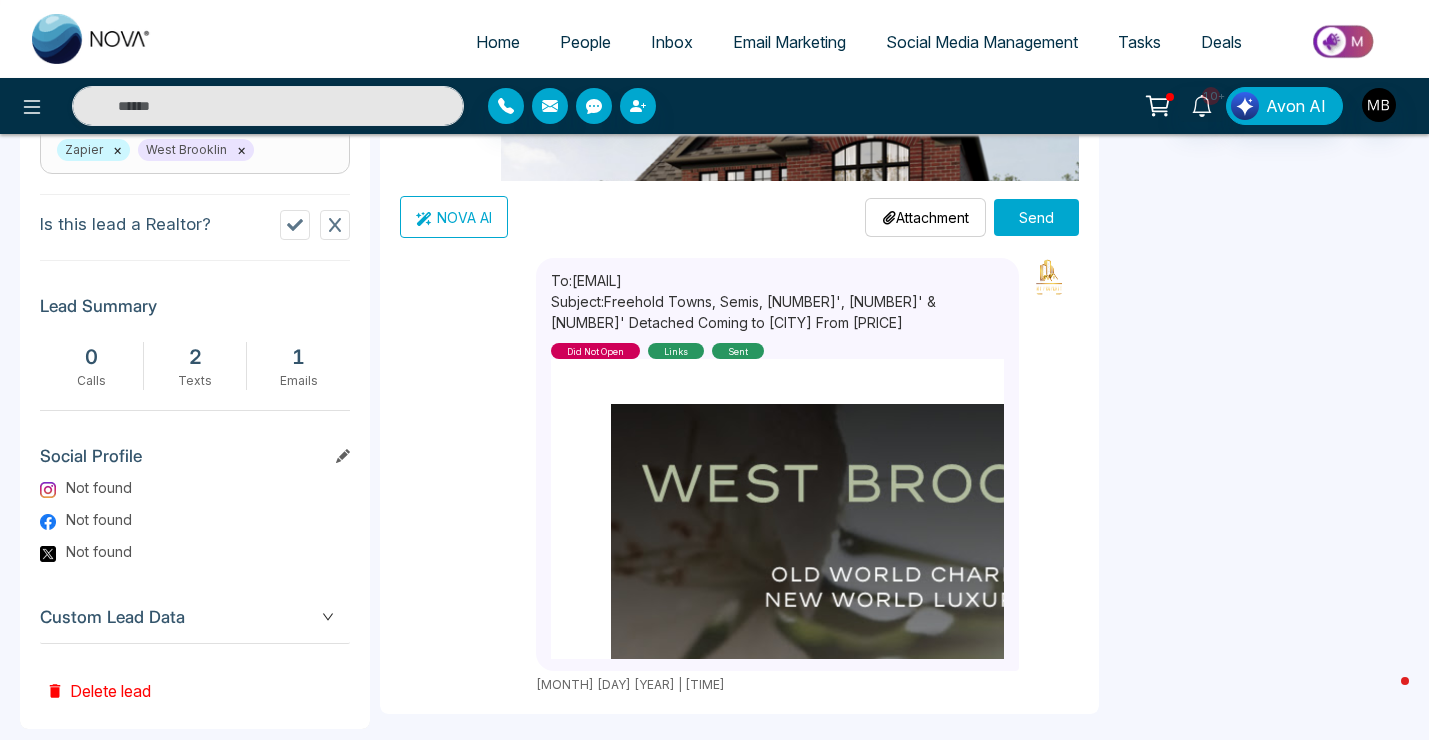 scroll, scrollTop: 0, scrollLeft: 0, axis: both 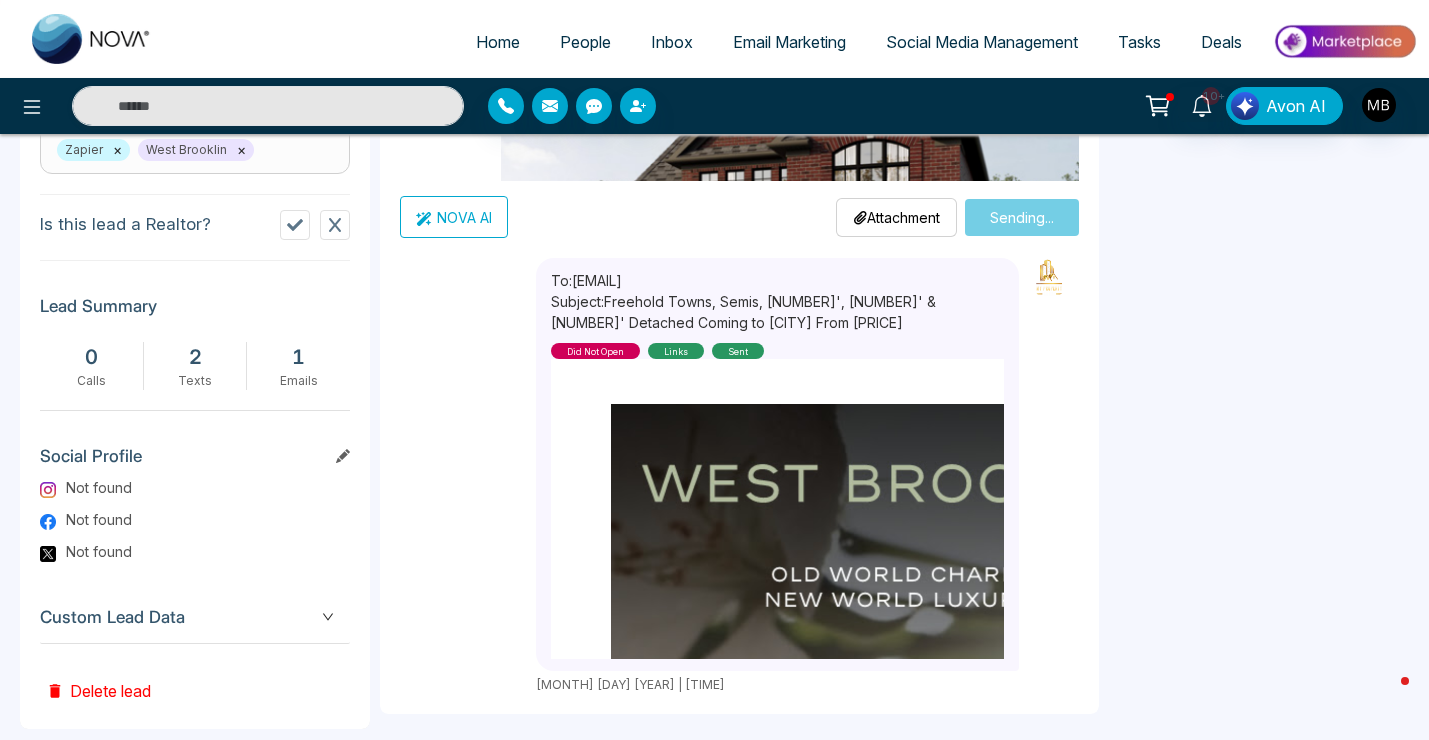 type 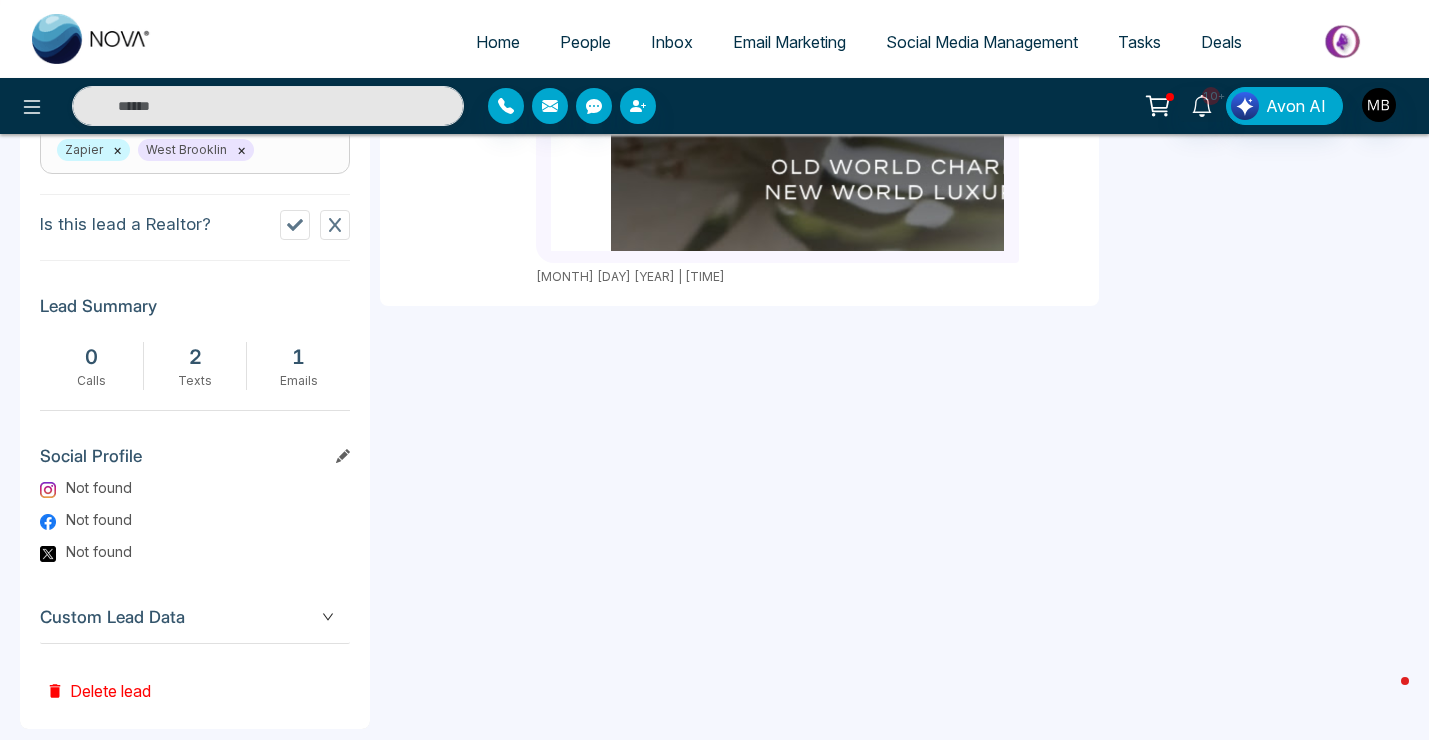 scroll, scrollTop: 0, scrollLeft: 0, axis: both 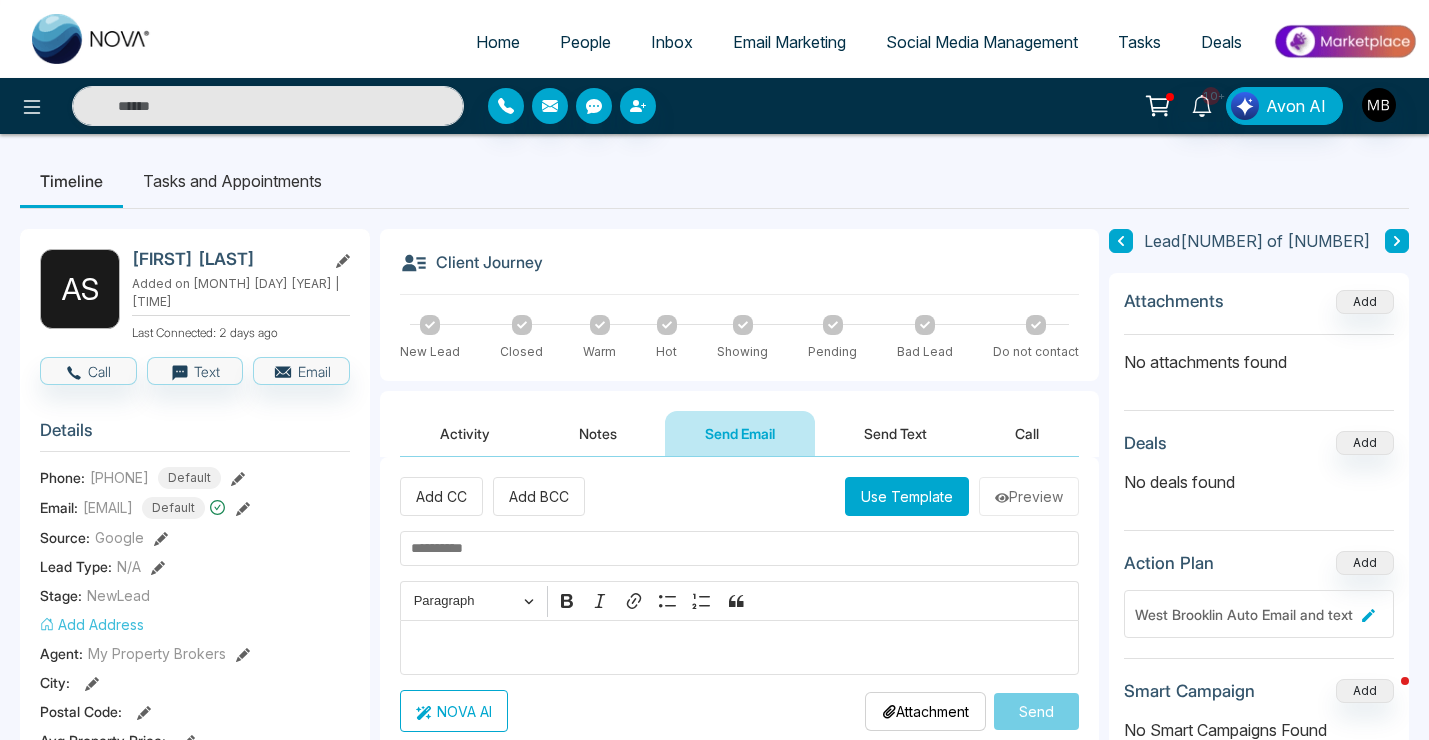 click on "Notes" at bounding box center (598, 433) 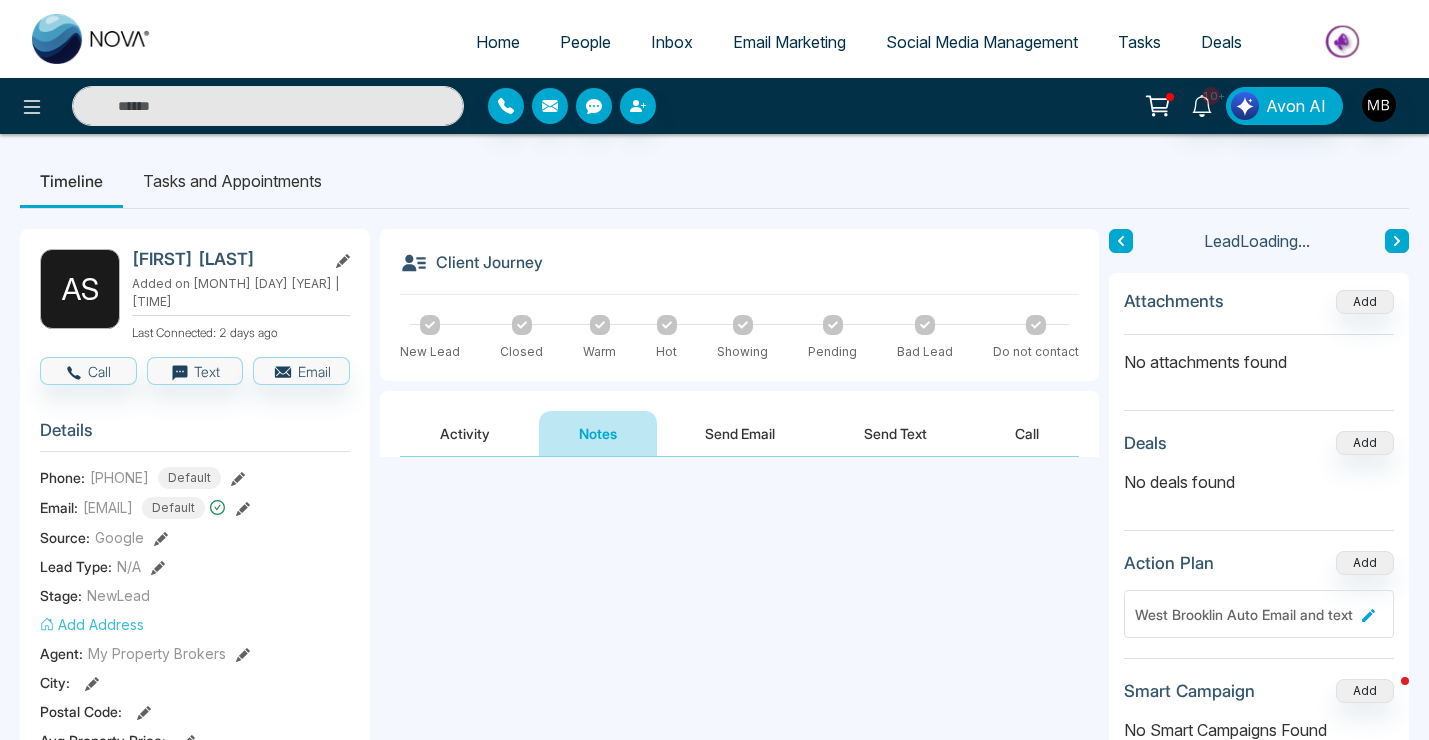 click at bounding box center (739, 550) 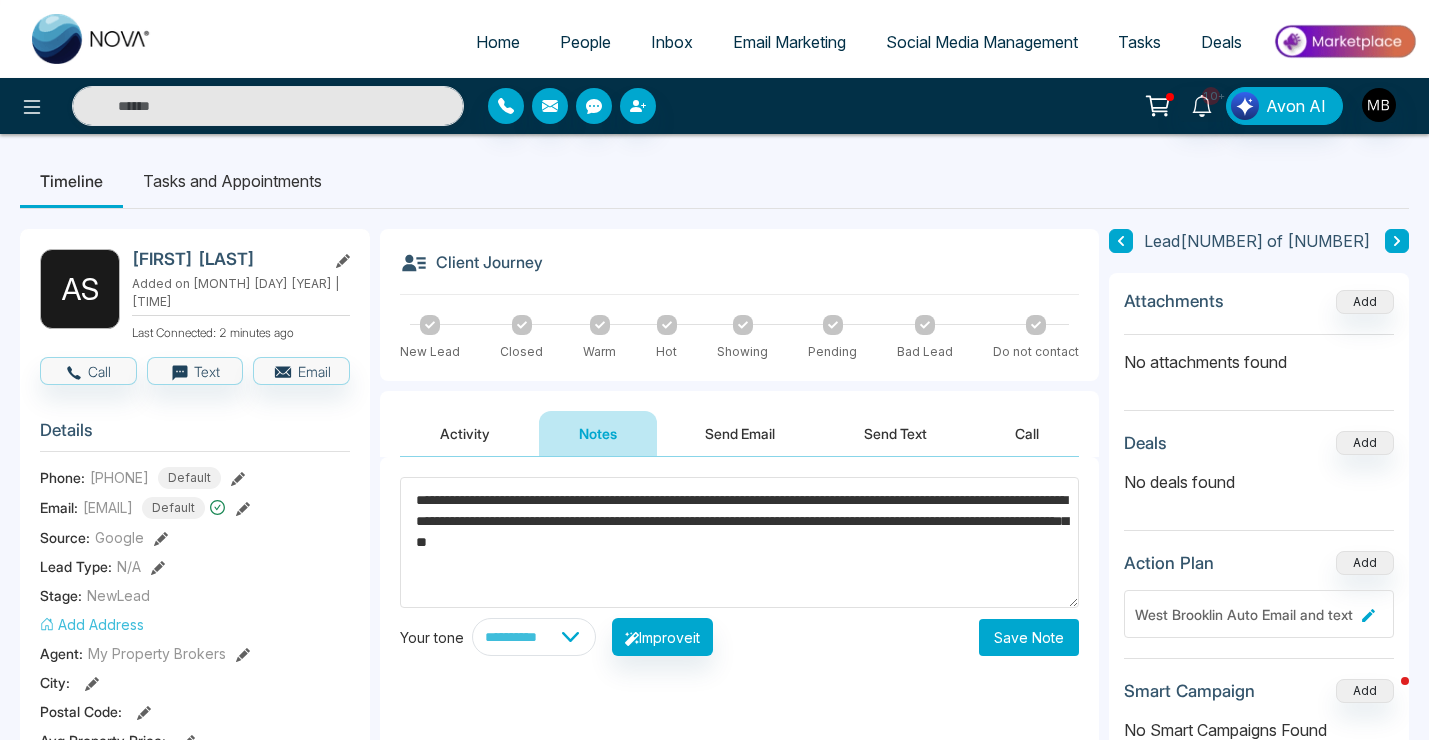 type on "**********" 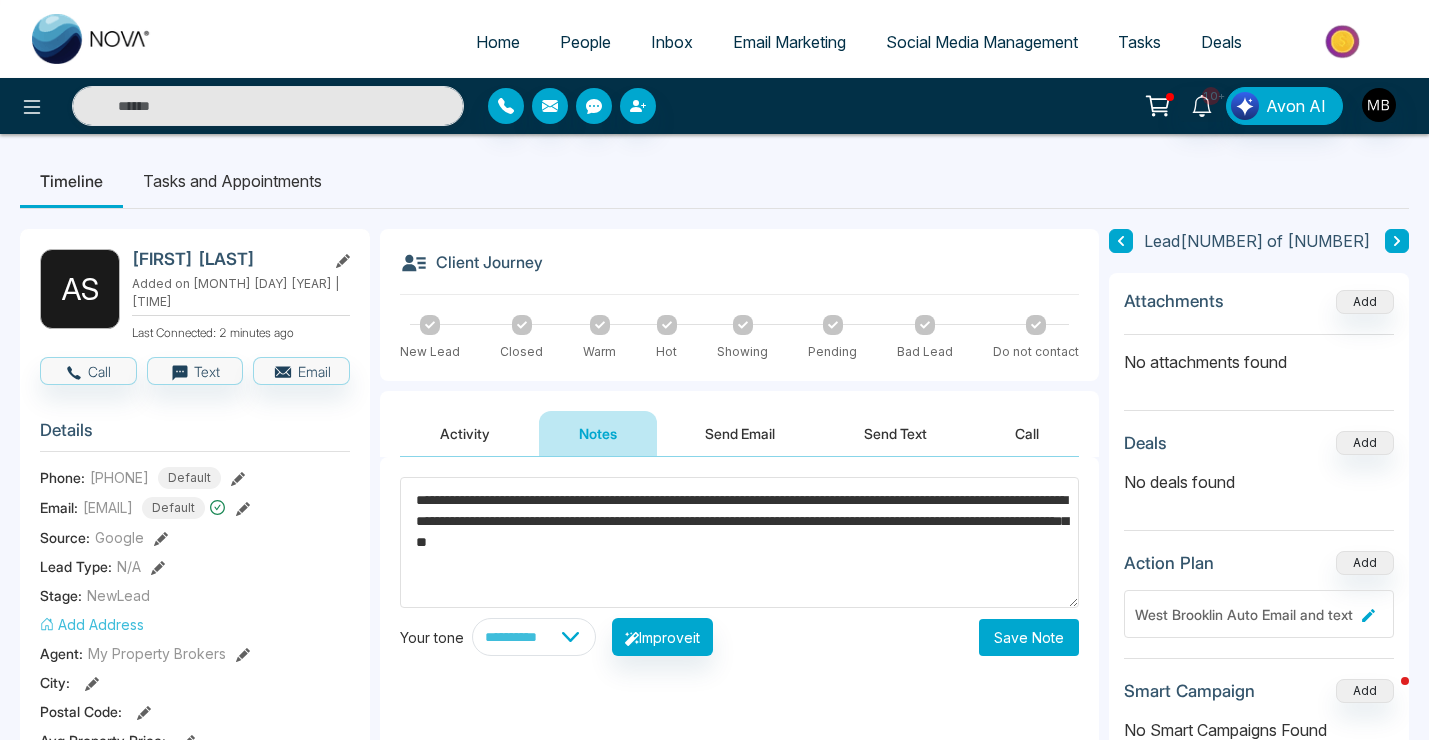 click on "Save Note" at bounding box center (1029, 637) 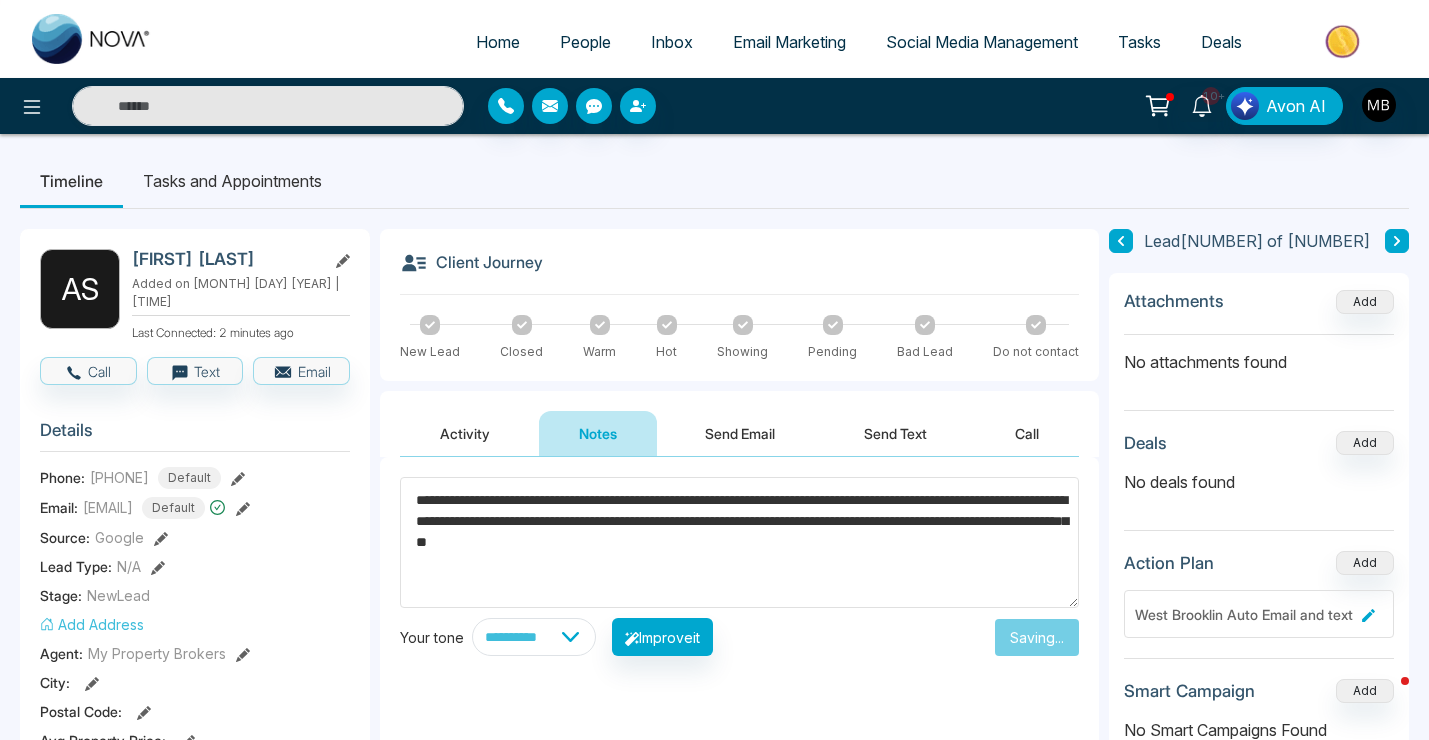 type 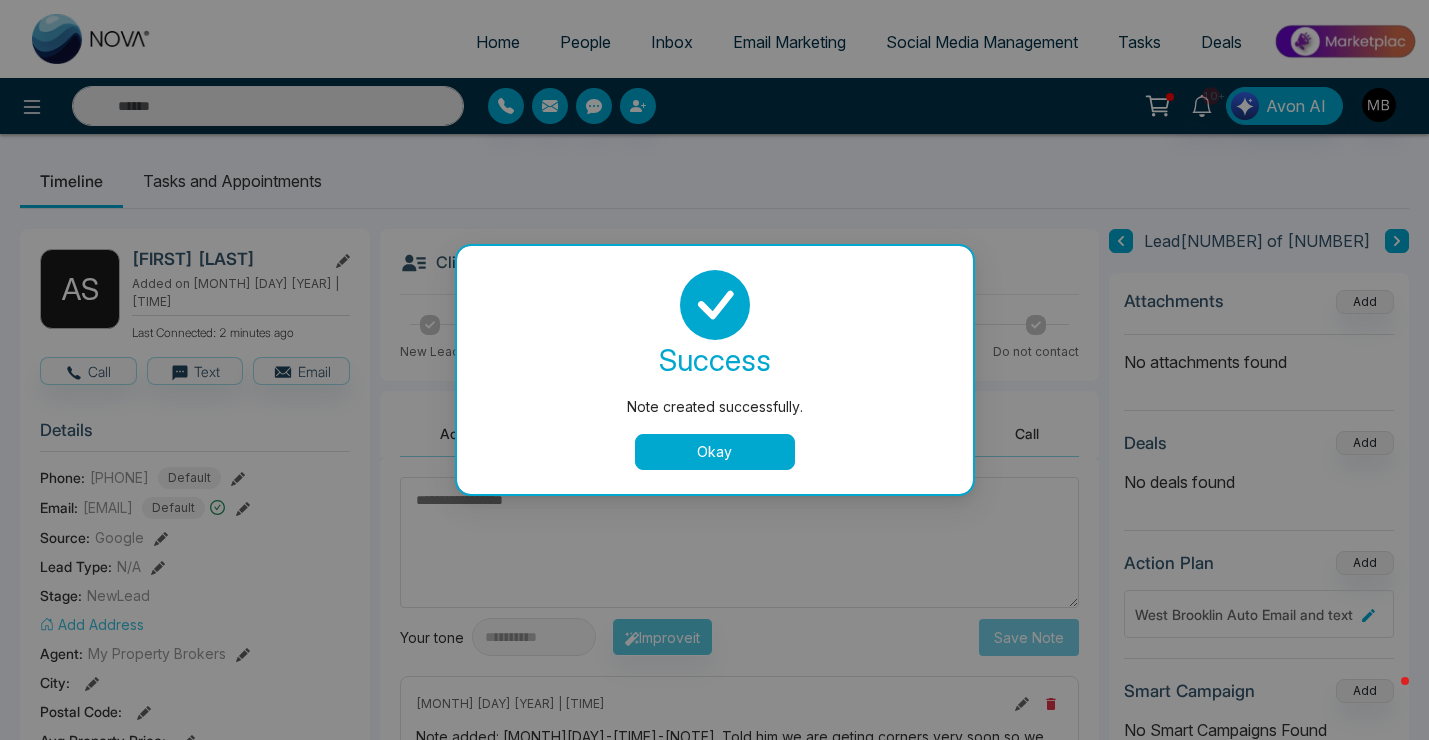click on "Okay" at bounding box center [715, 452] 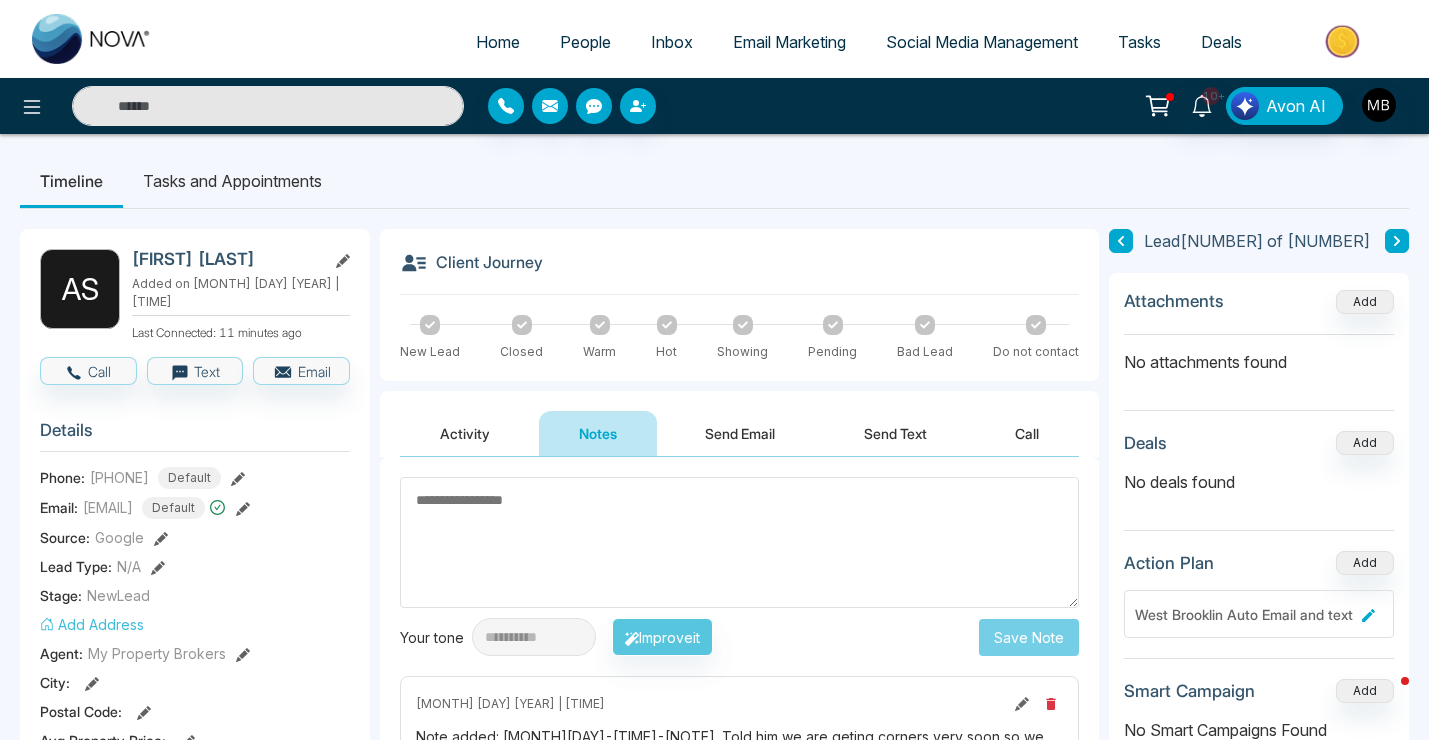 click at bounding box center [268, 106] 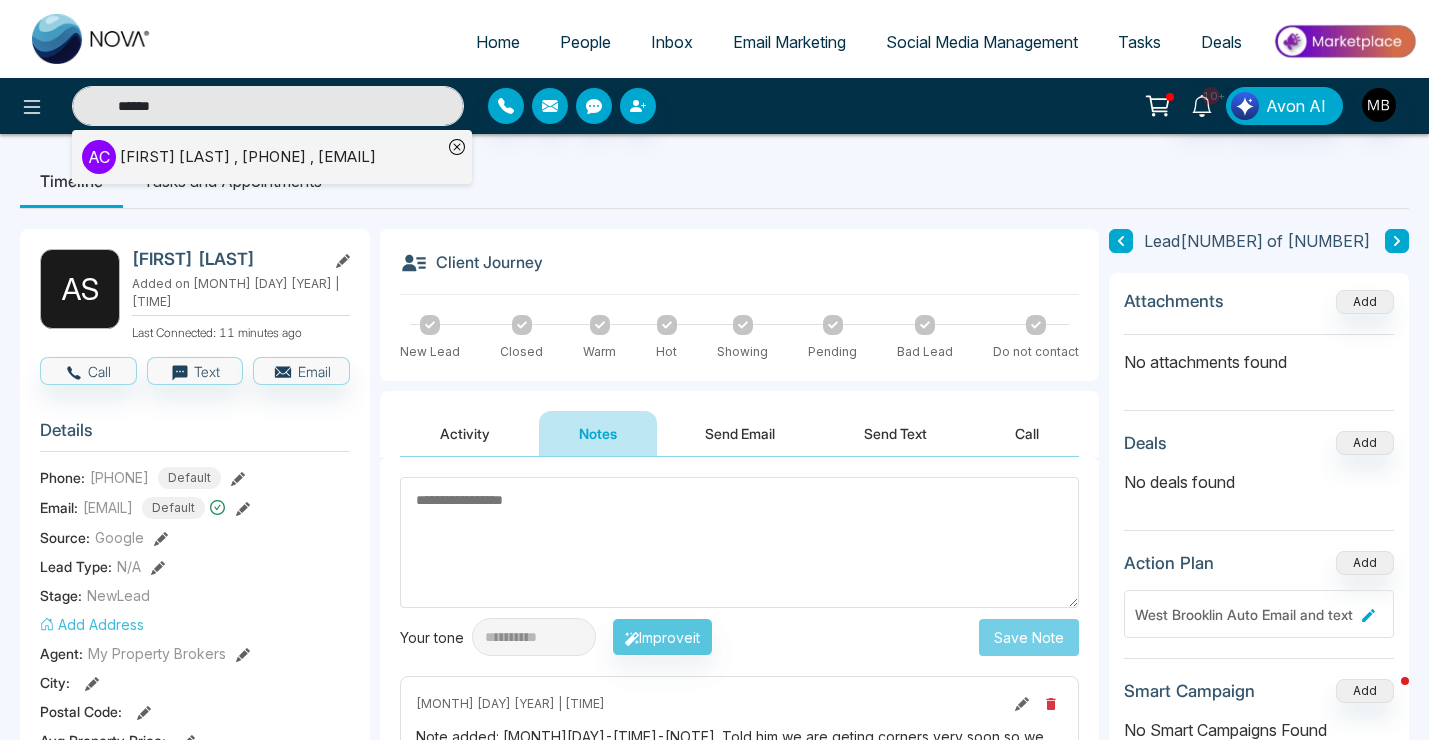 type on "******" 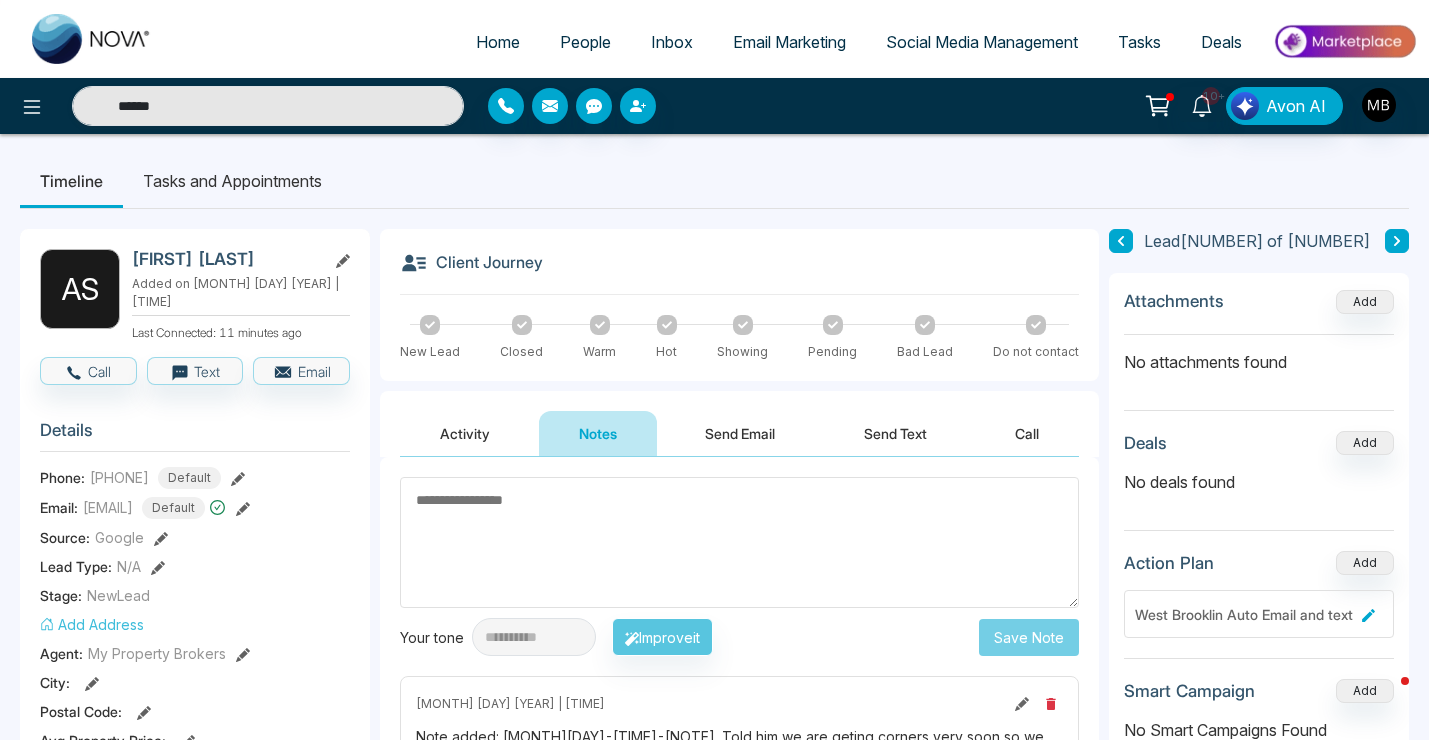 click on "Tasks and Appointments" at bounding box center (232, 181) 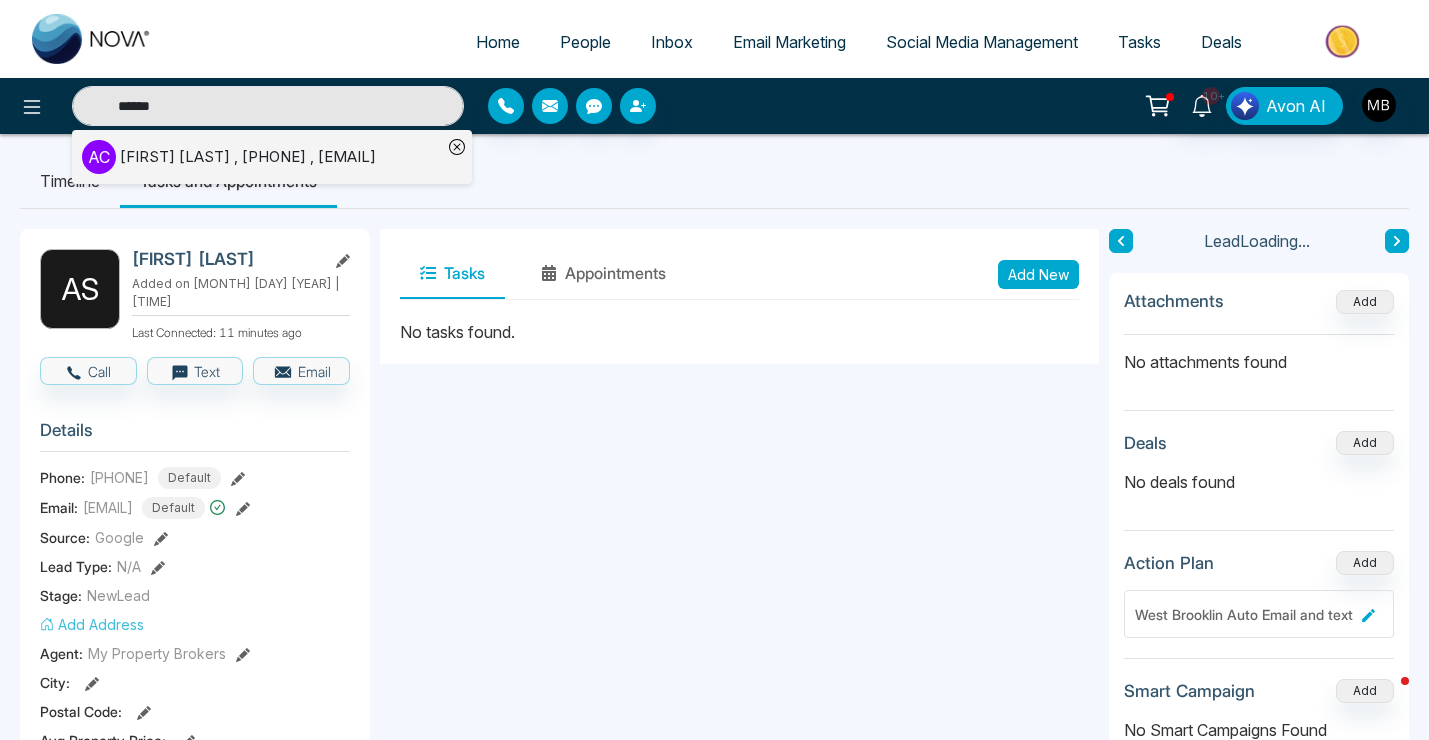 click on "[FIRST] [LAST] , [PHONE] , [EMAIL]" at bounding box center [248, 157] 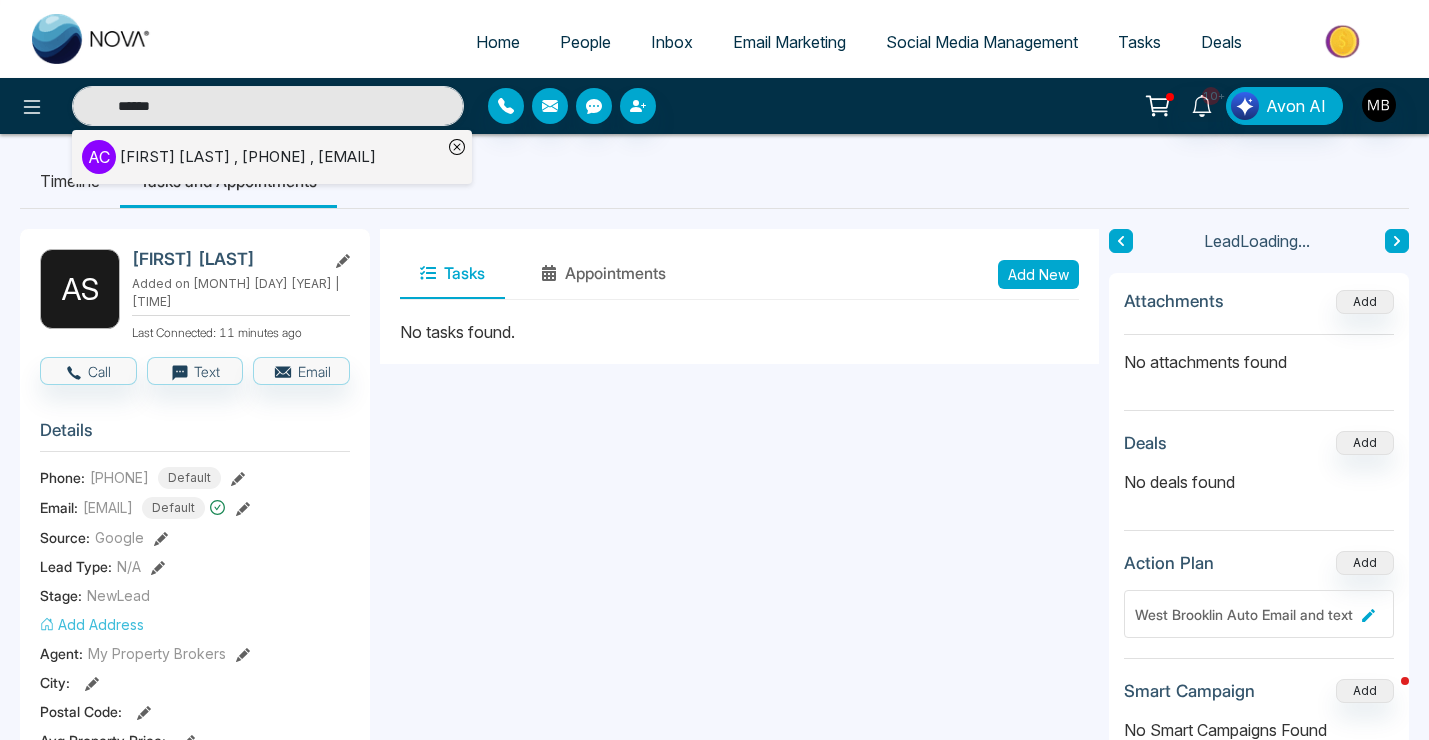 type 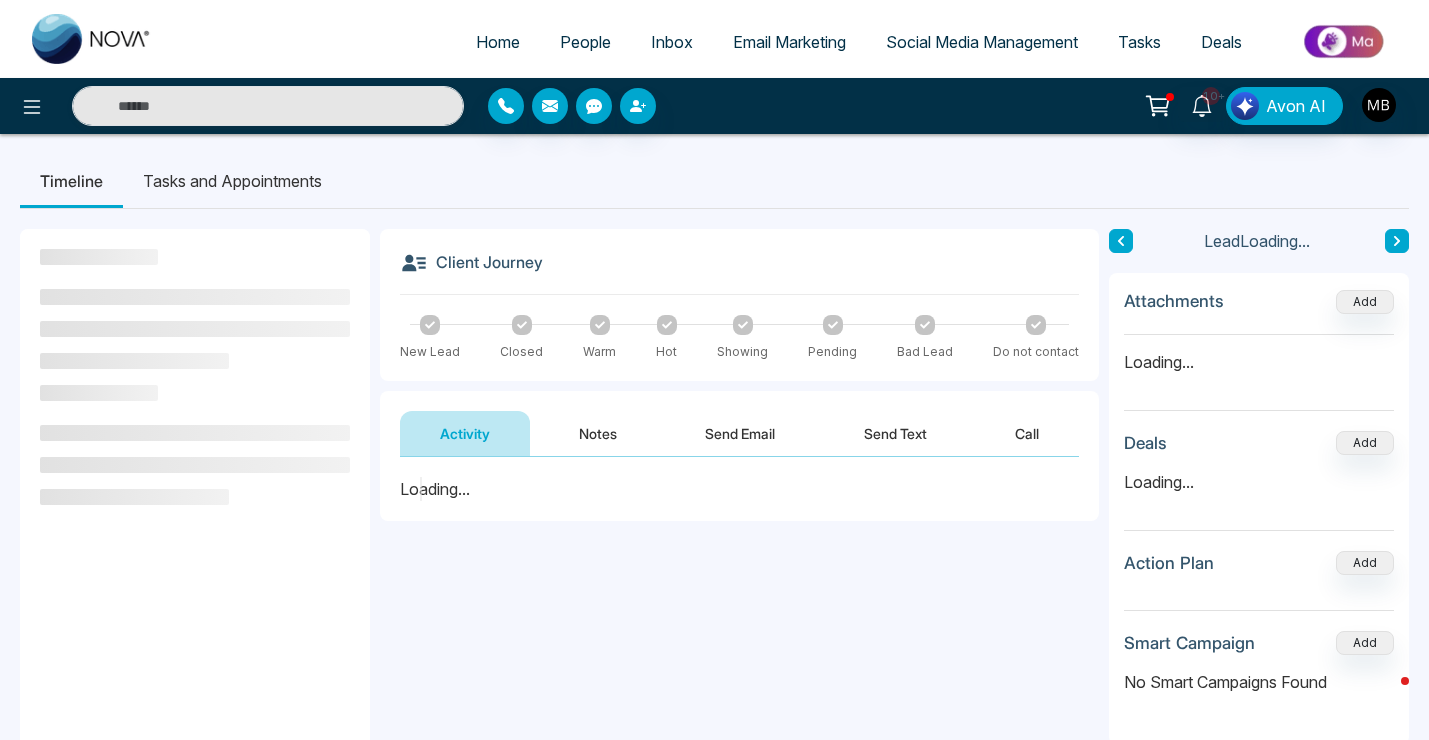 click on "Notes" at bounding box center [598, 433] 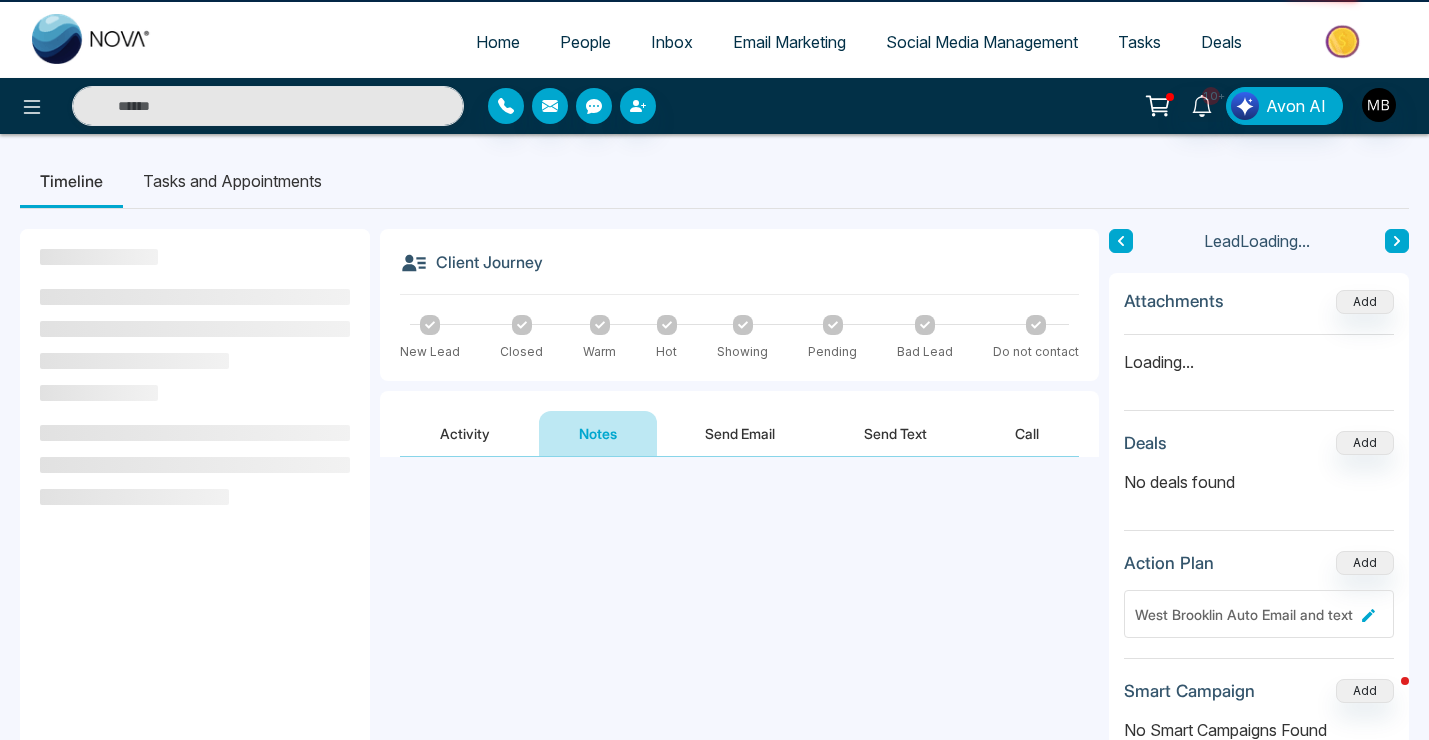 click on "**********" at bounding box center (739, 670) 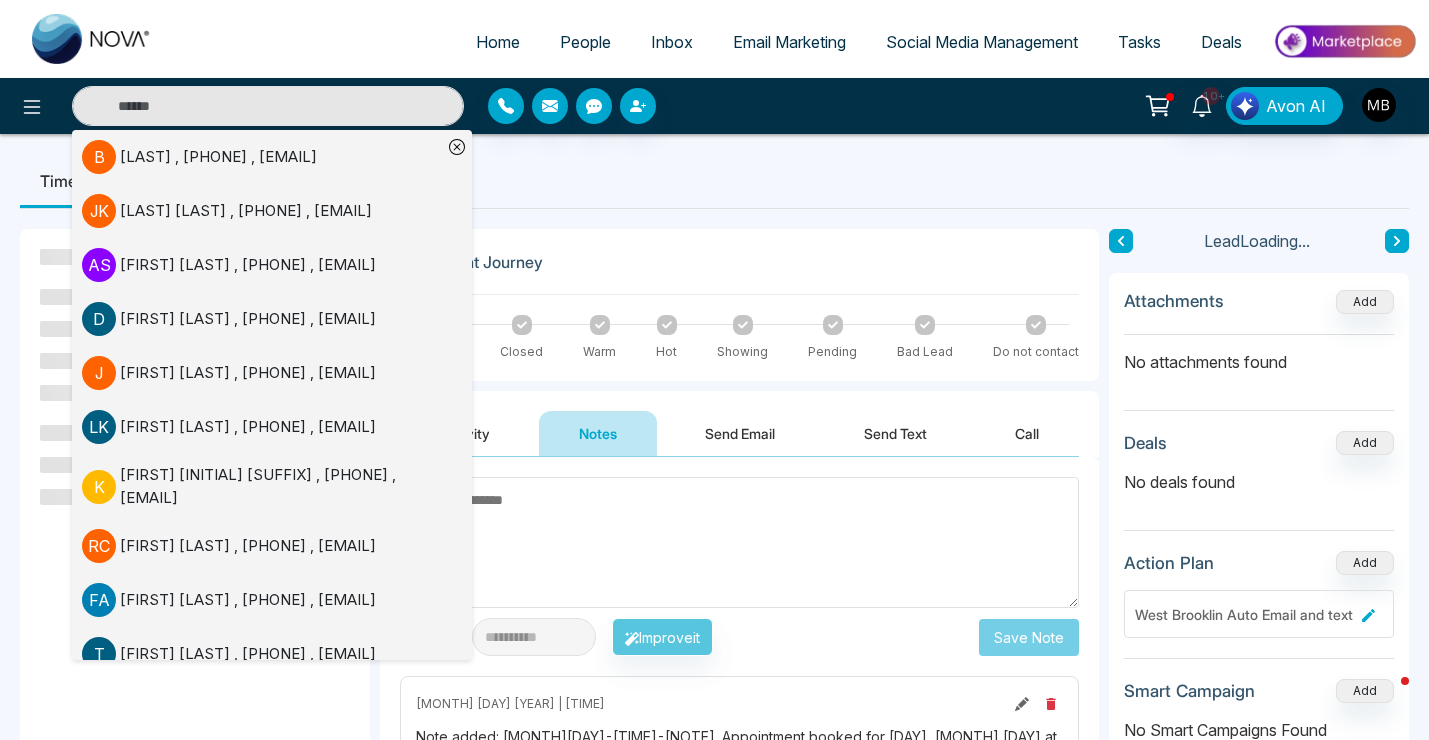 click at bounding box center [739, 542] 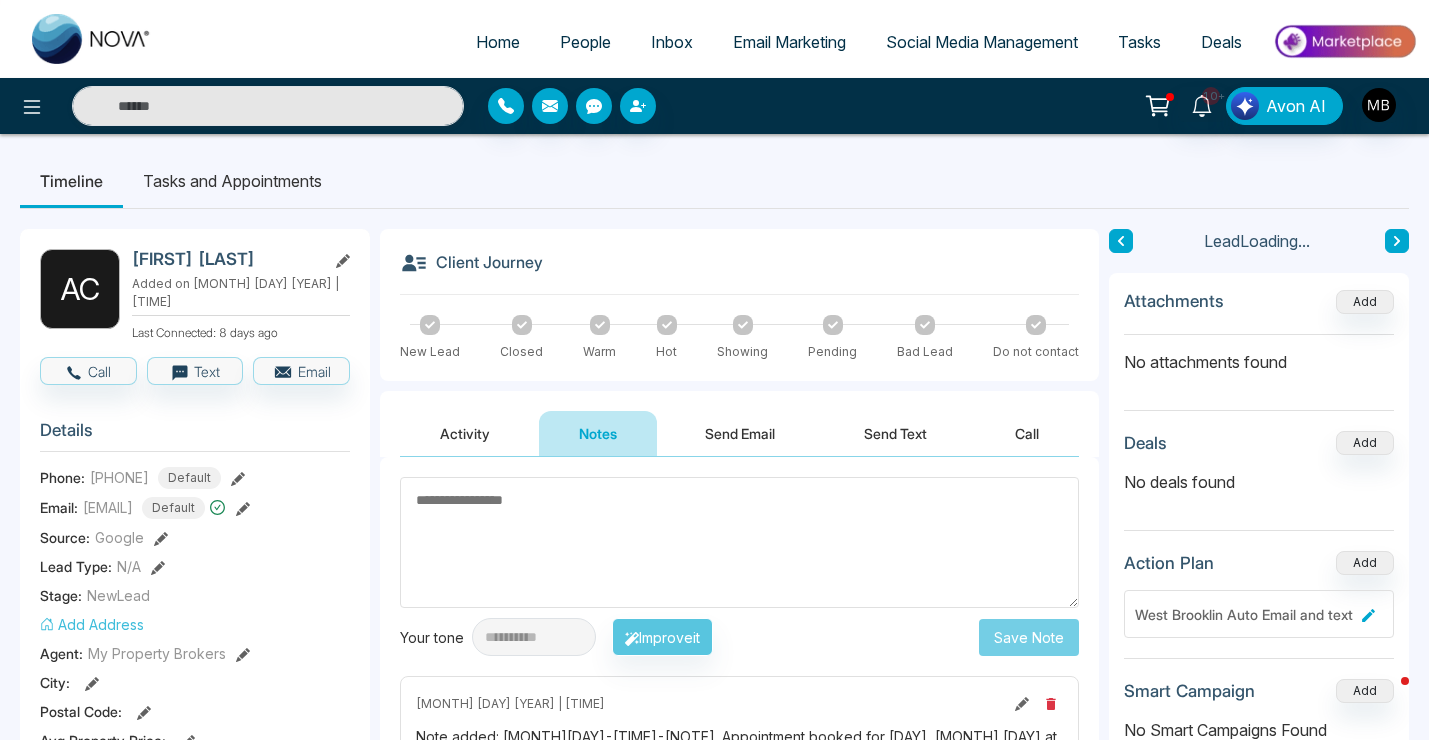 paste on "**********" 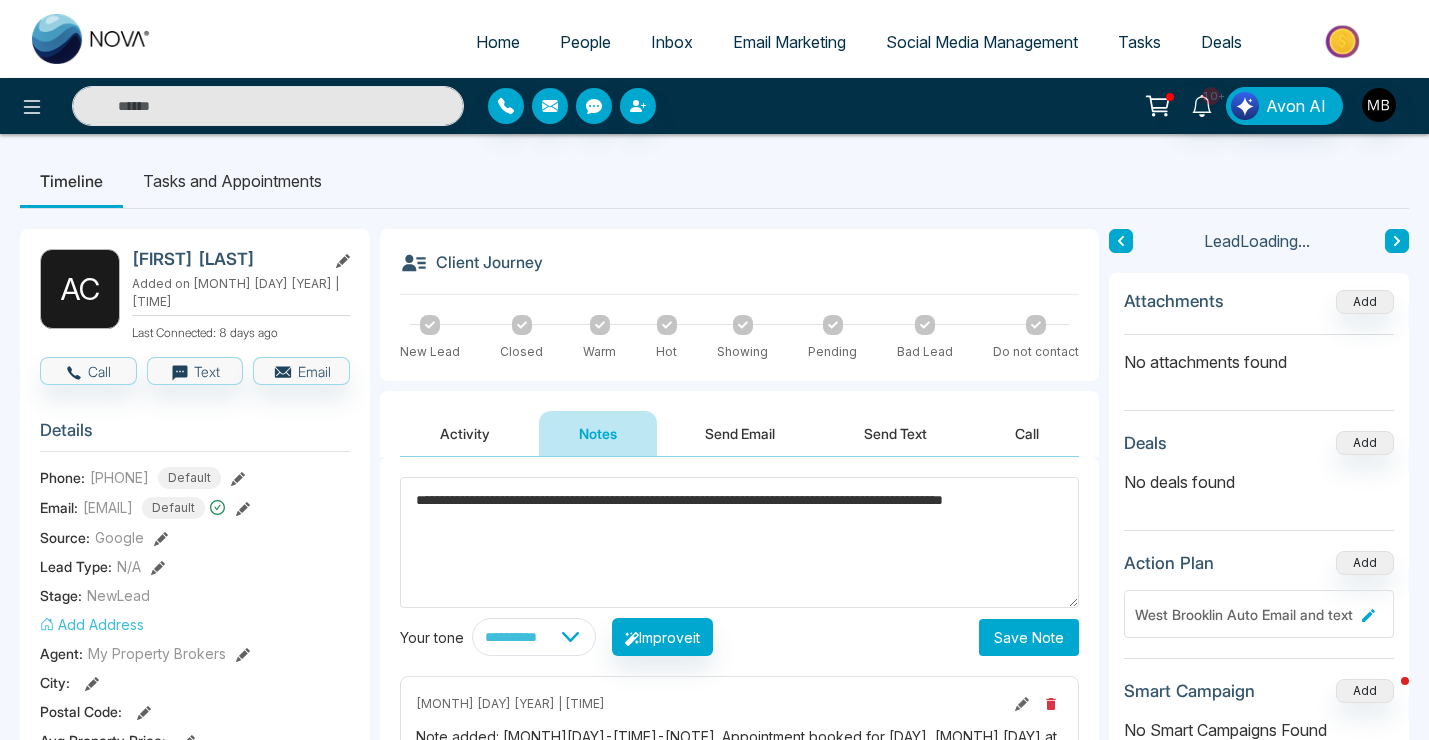 type on "**********" 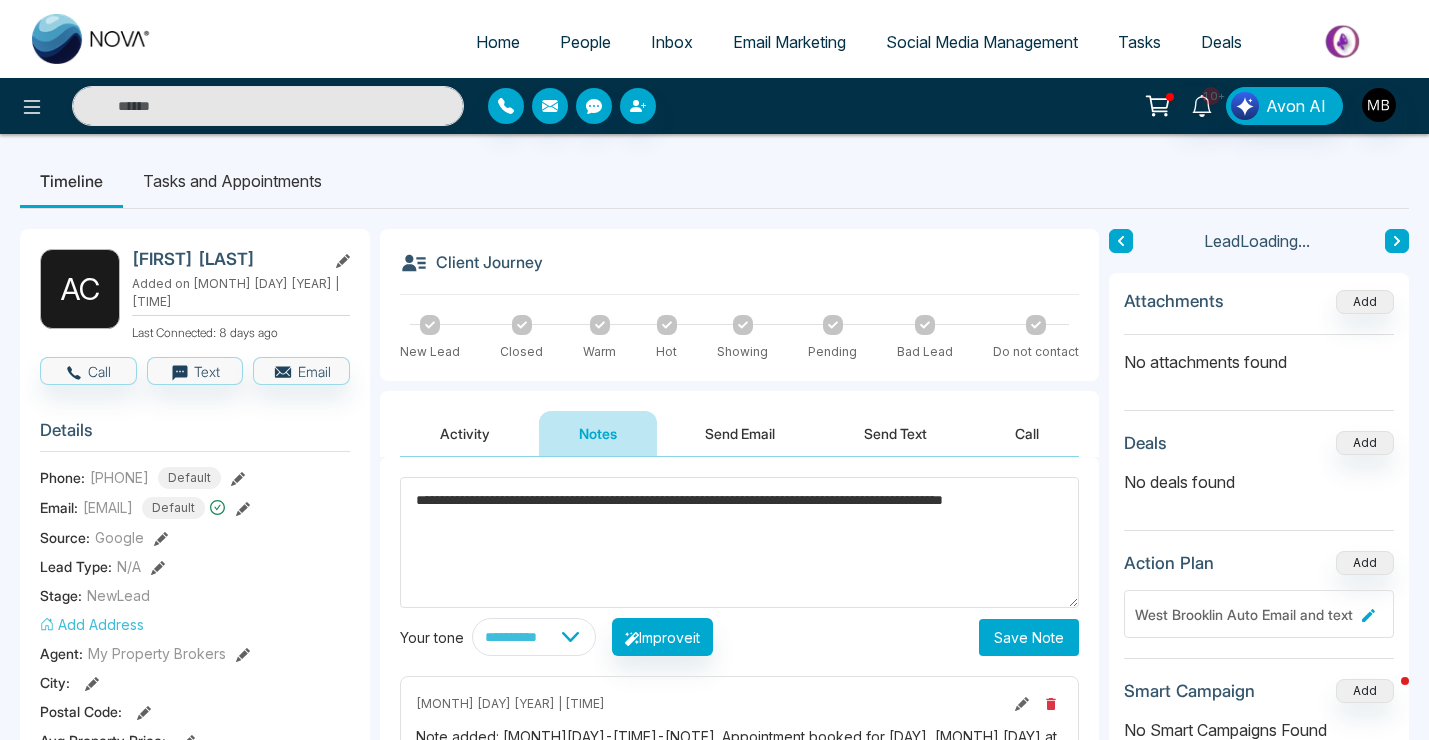 click on "Save Note" at bounding box center [1029, 637] 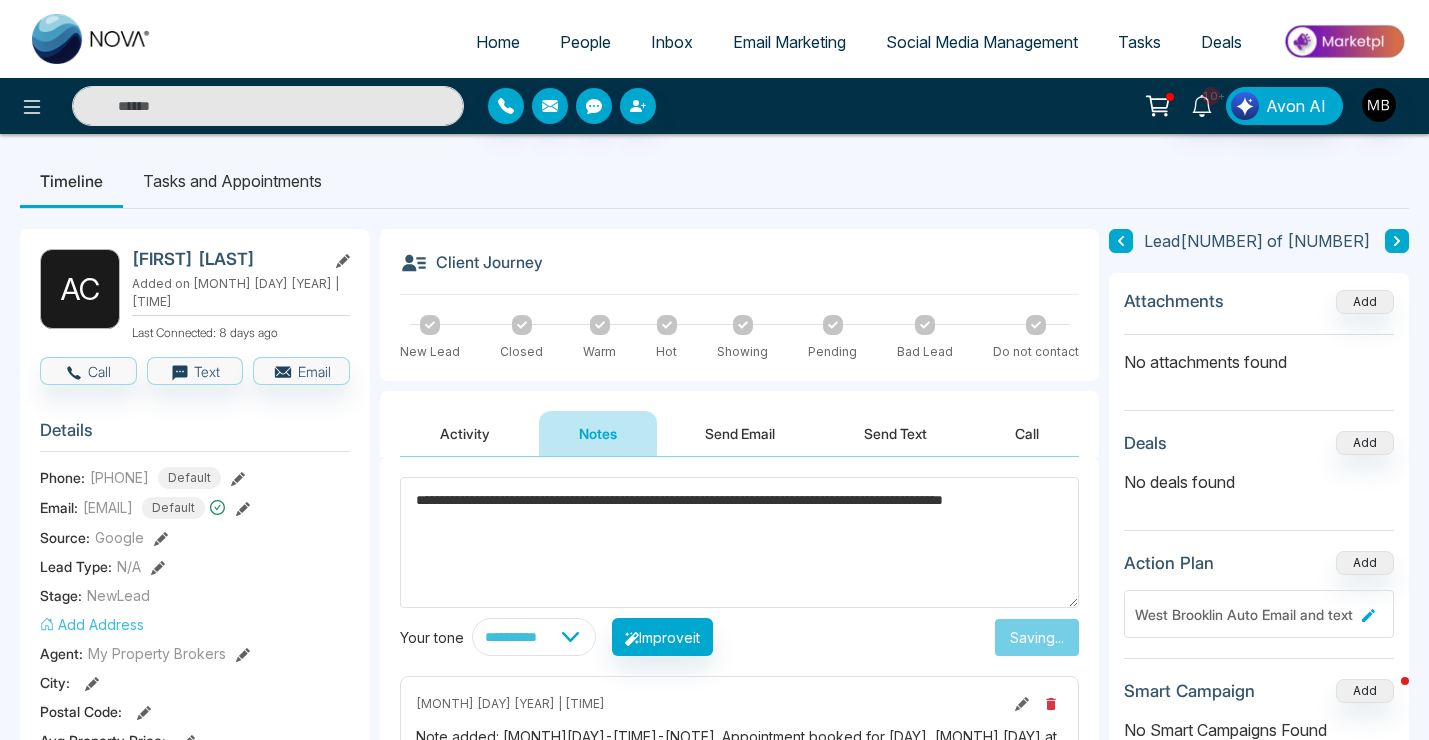type 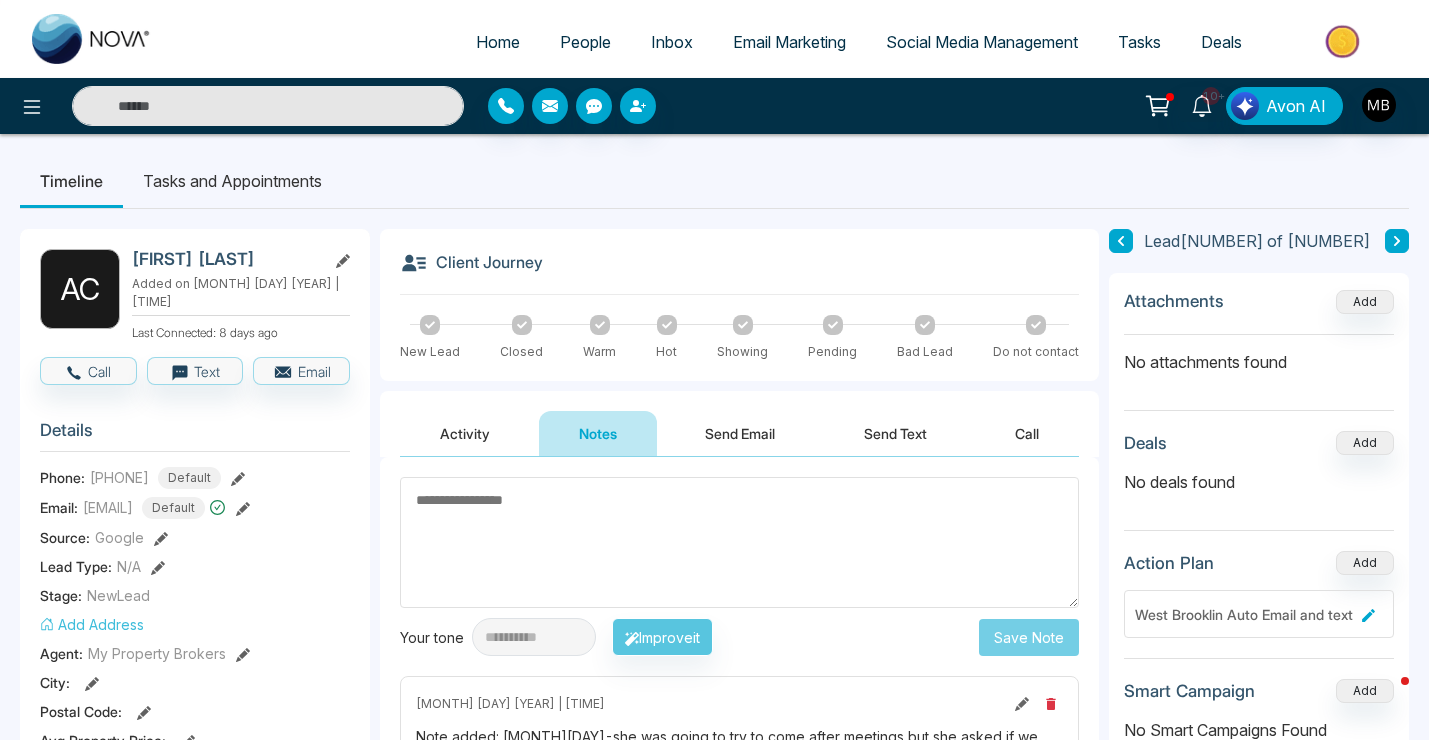 click at bounding box center [268, 106] 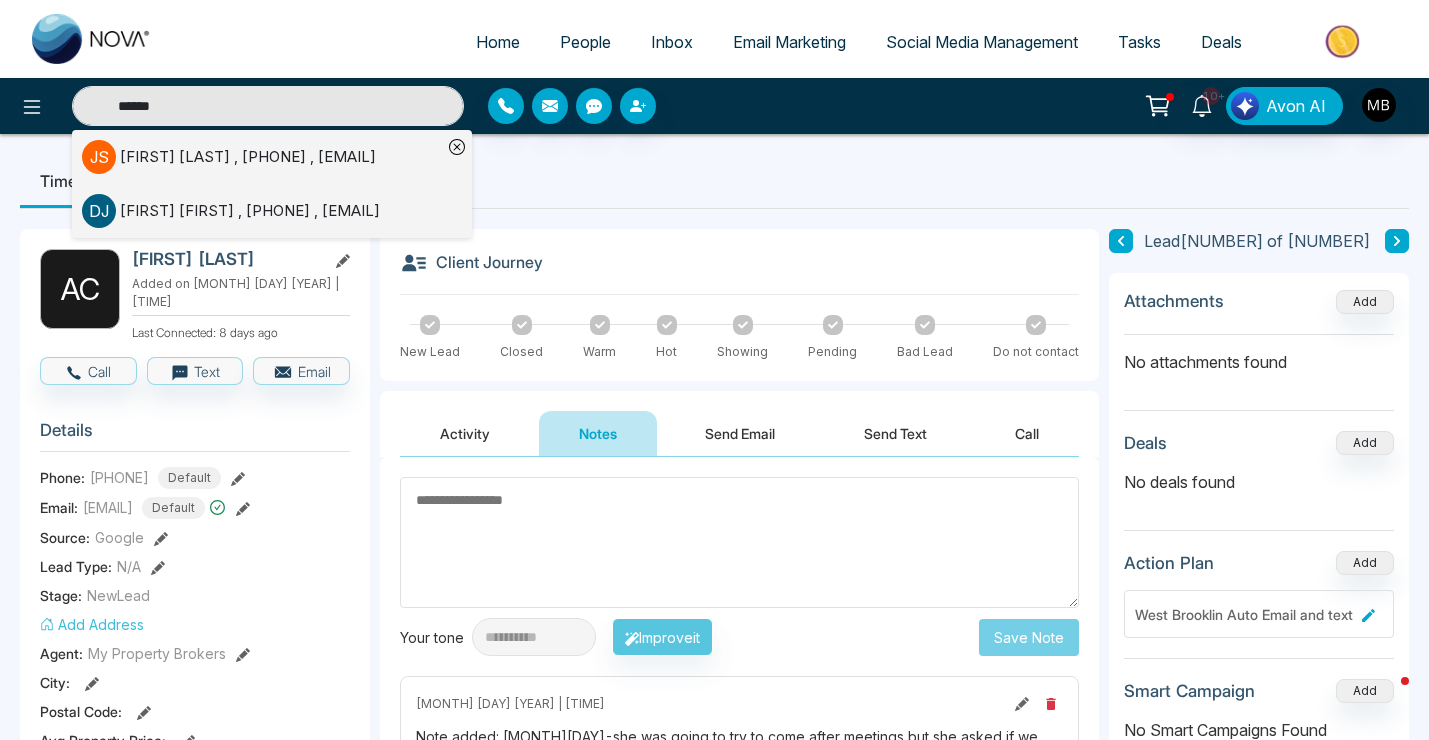 type on "******" 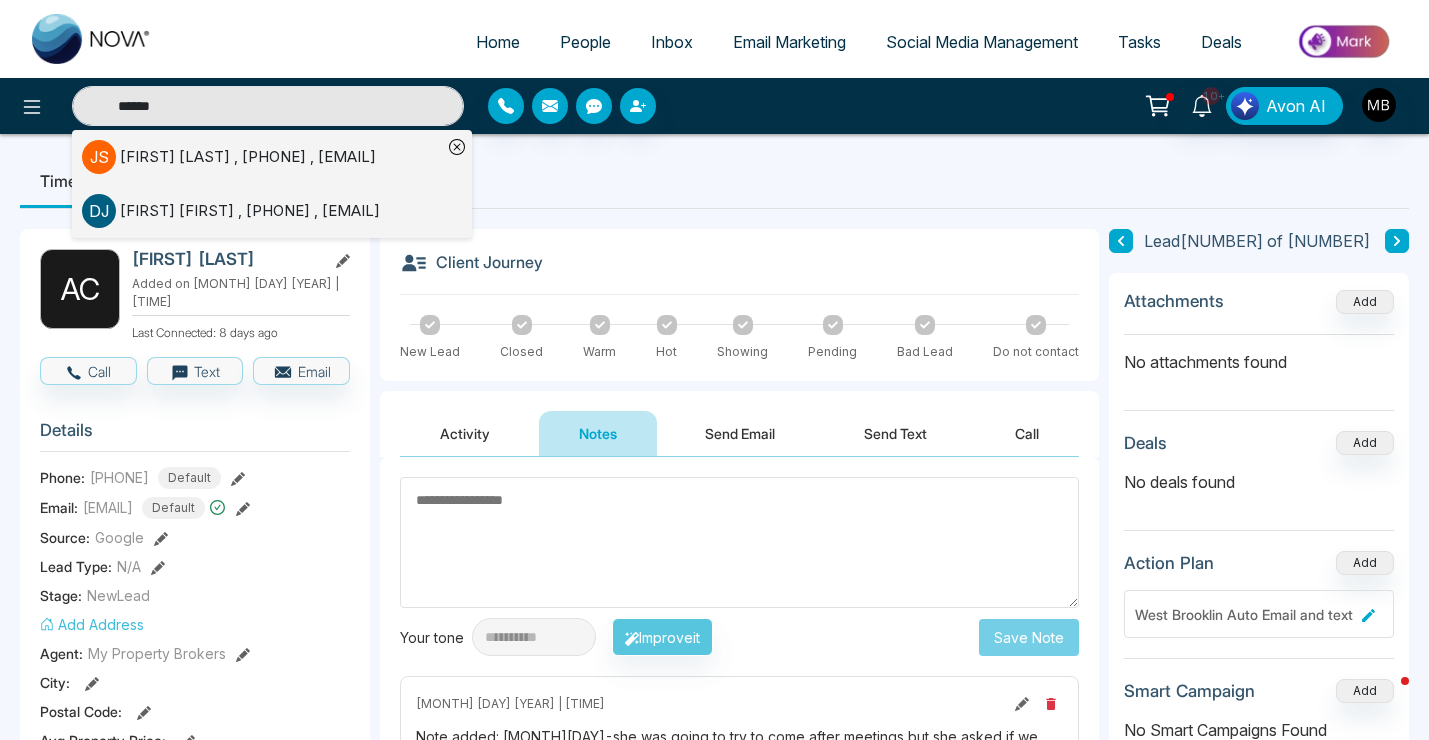 click on "[FIRST] [LAST] , [PHONE] , [EMAIL]" at bounding box center [248, 157] 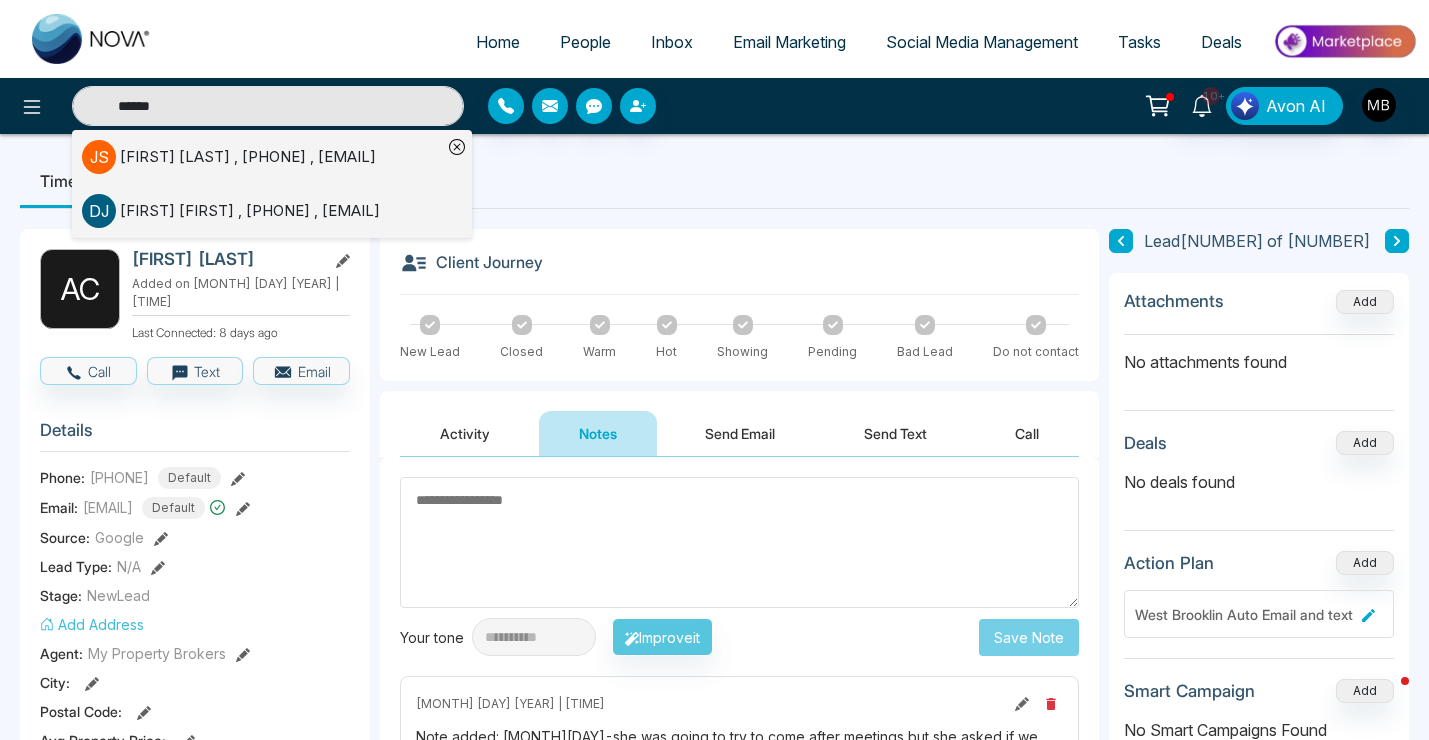 type 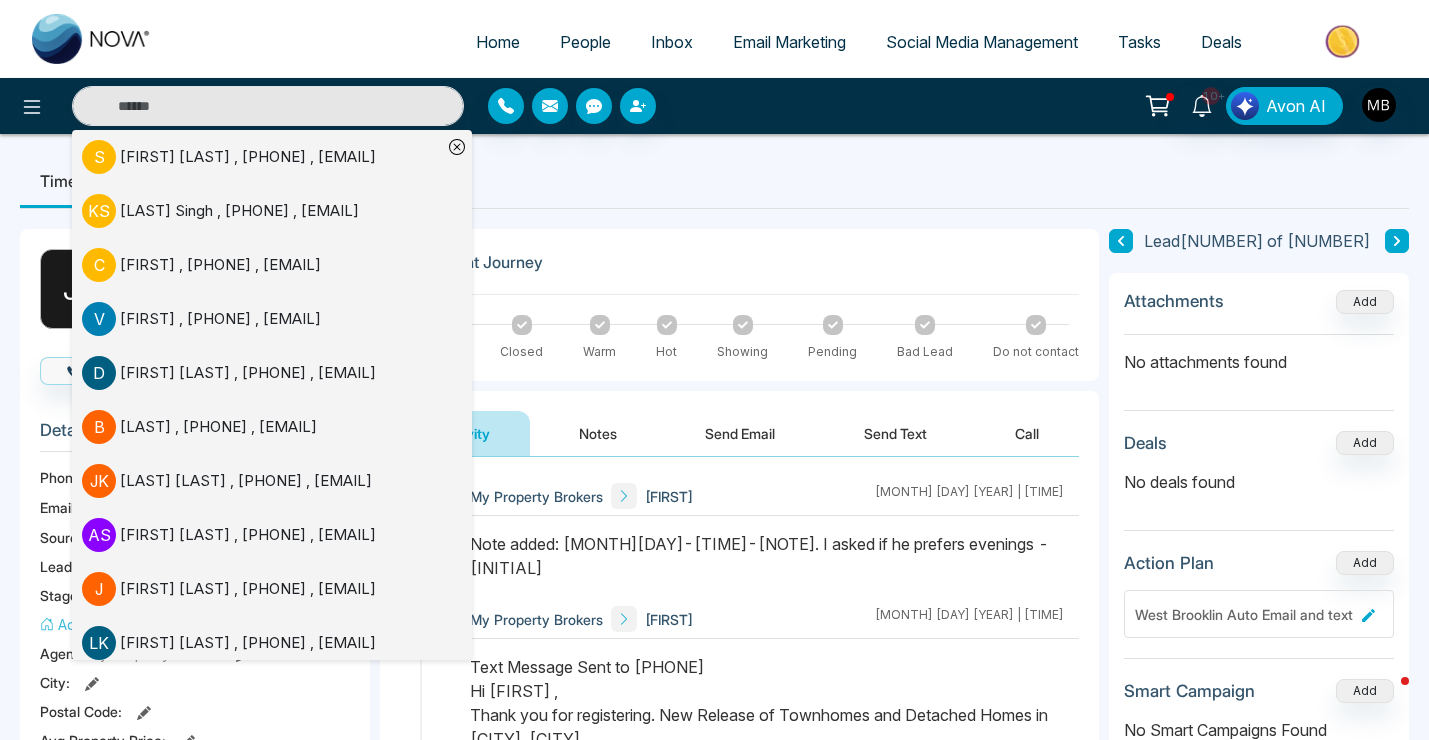 click on "Timeline Tasks and Appointments" at bounding box center (714, 181) 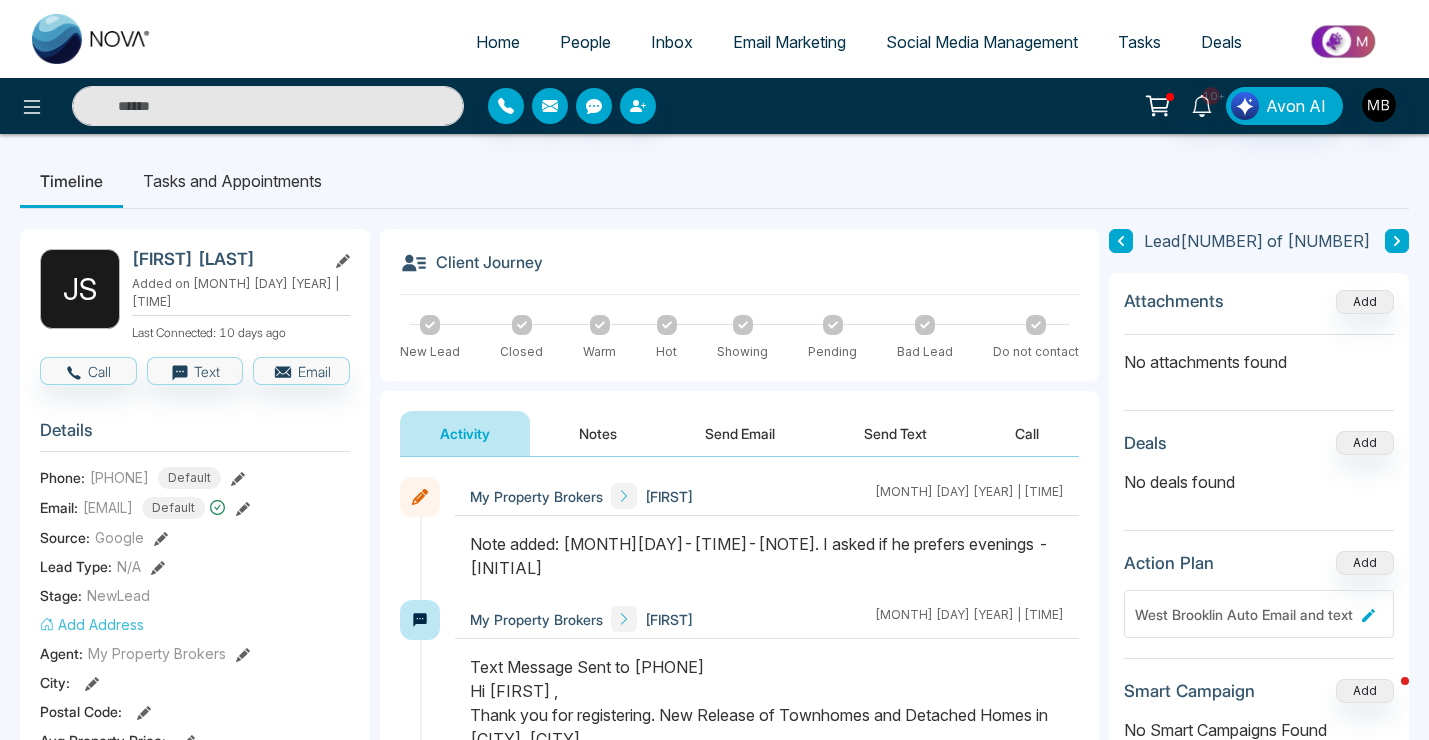 click on "Notes" at bounding box center [598, 433] 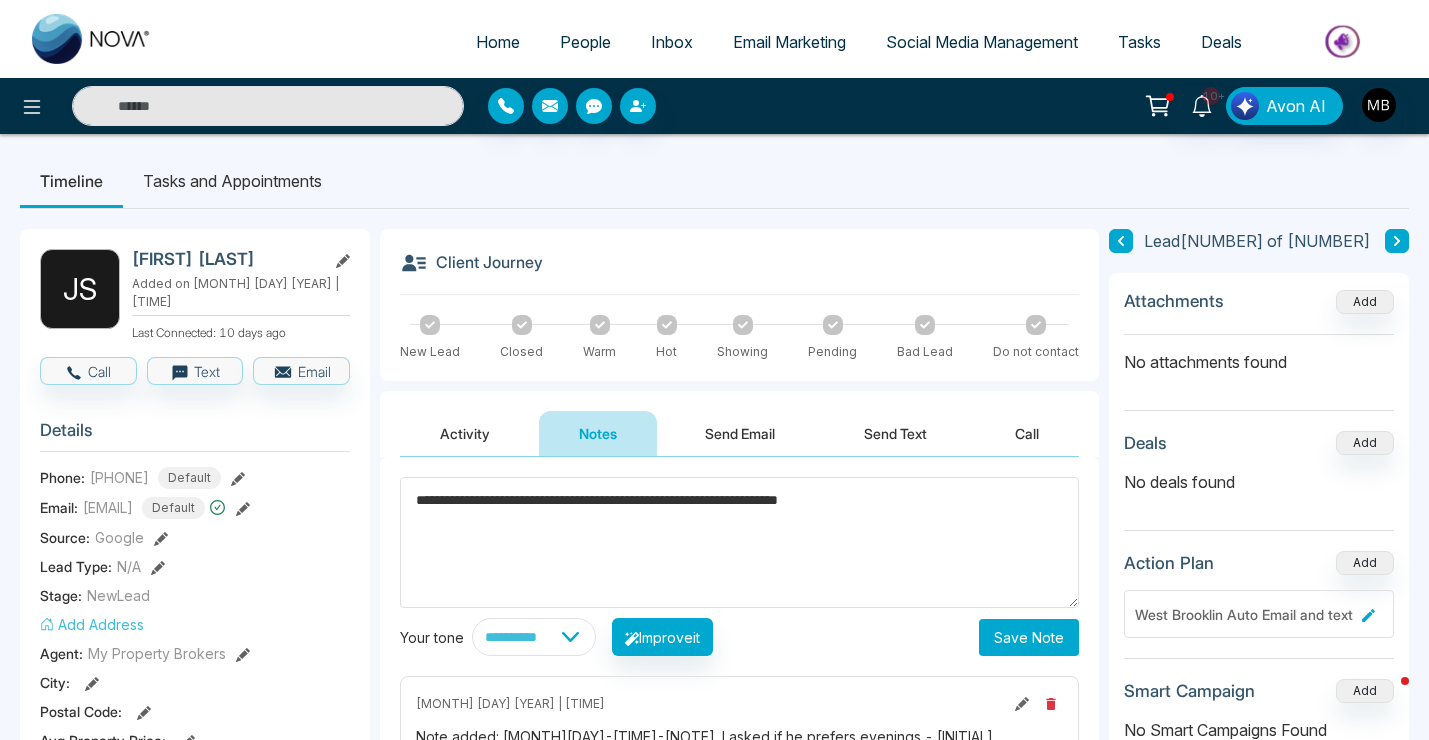 type on "**********" 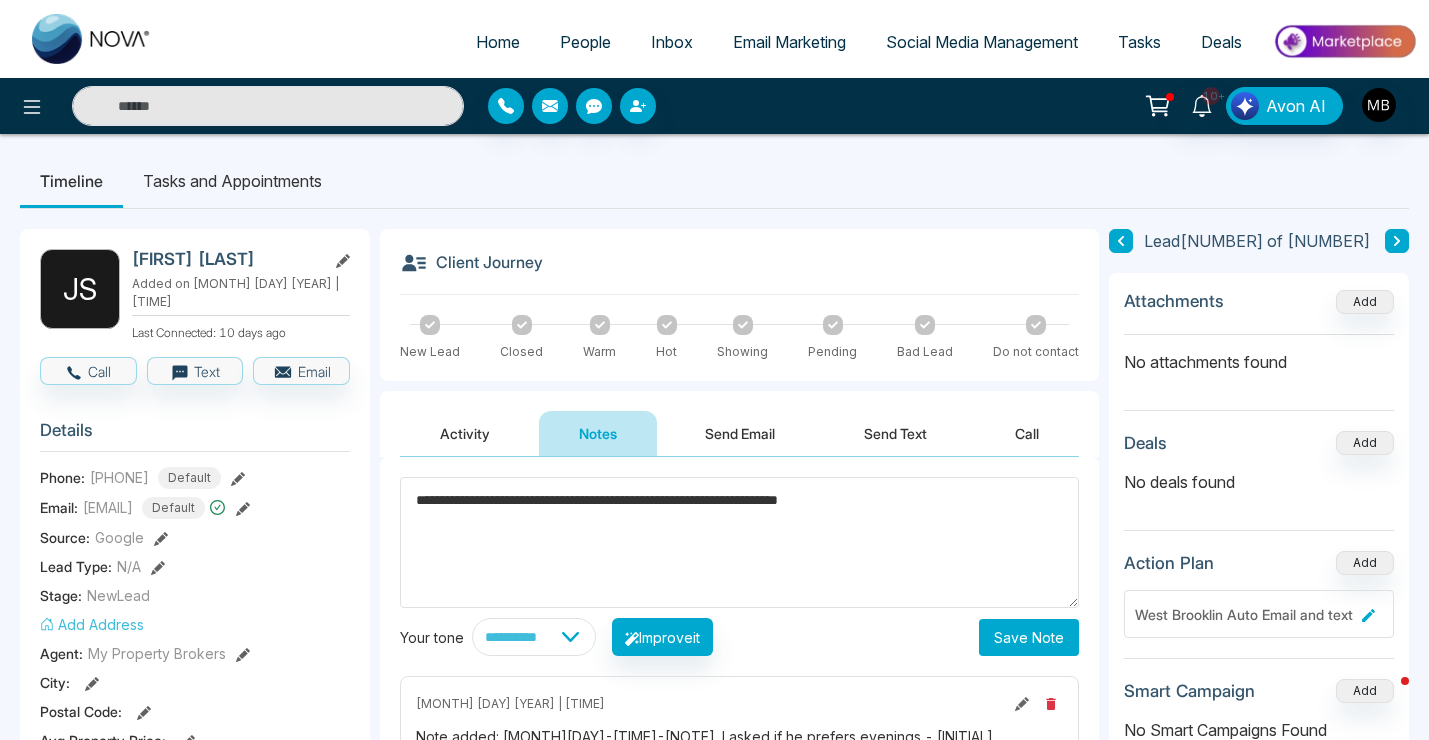 click on "Save Note" at bounding box center (1029, 637) 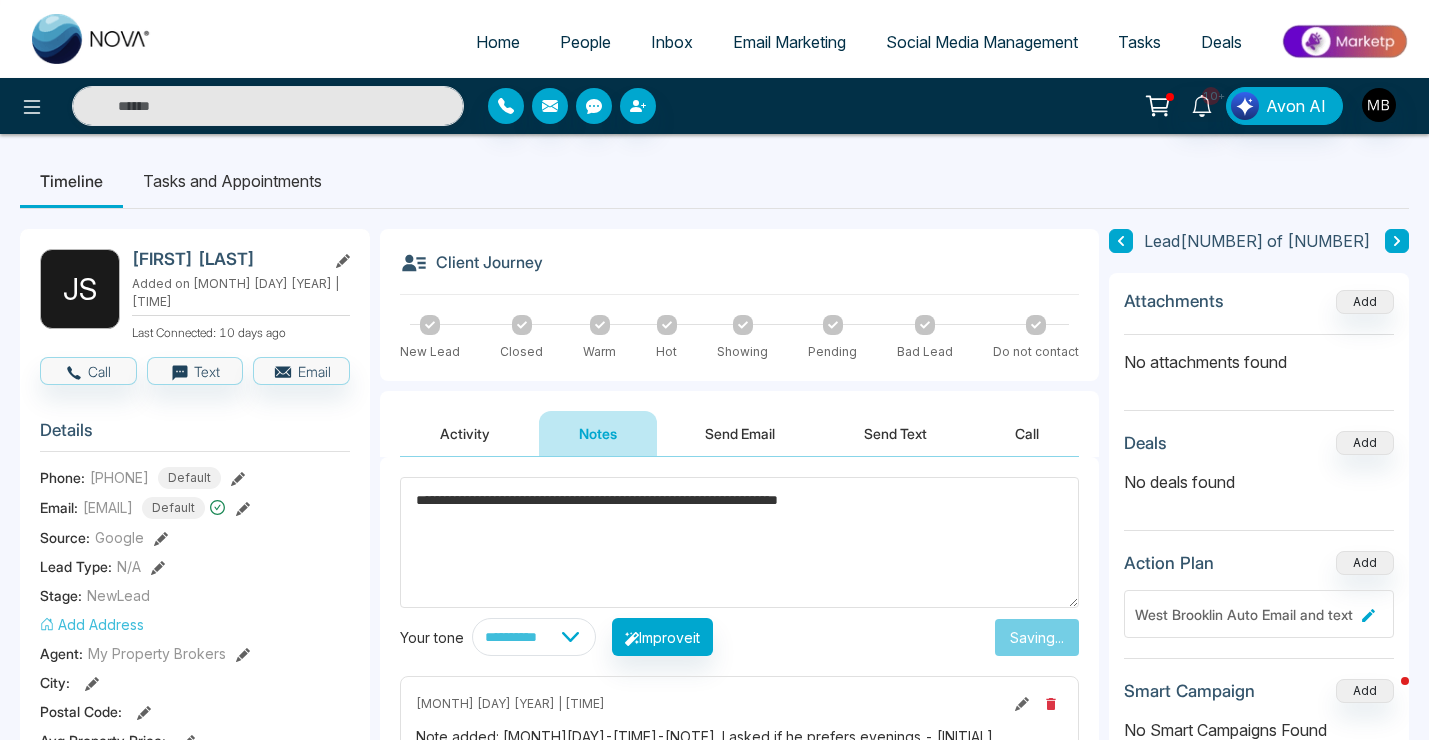 type 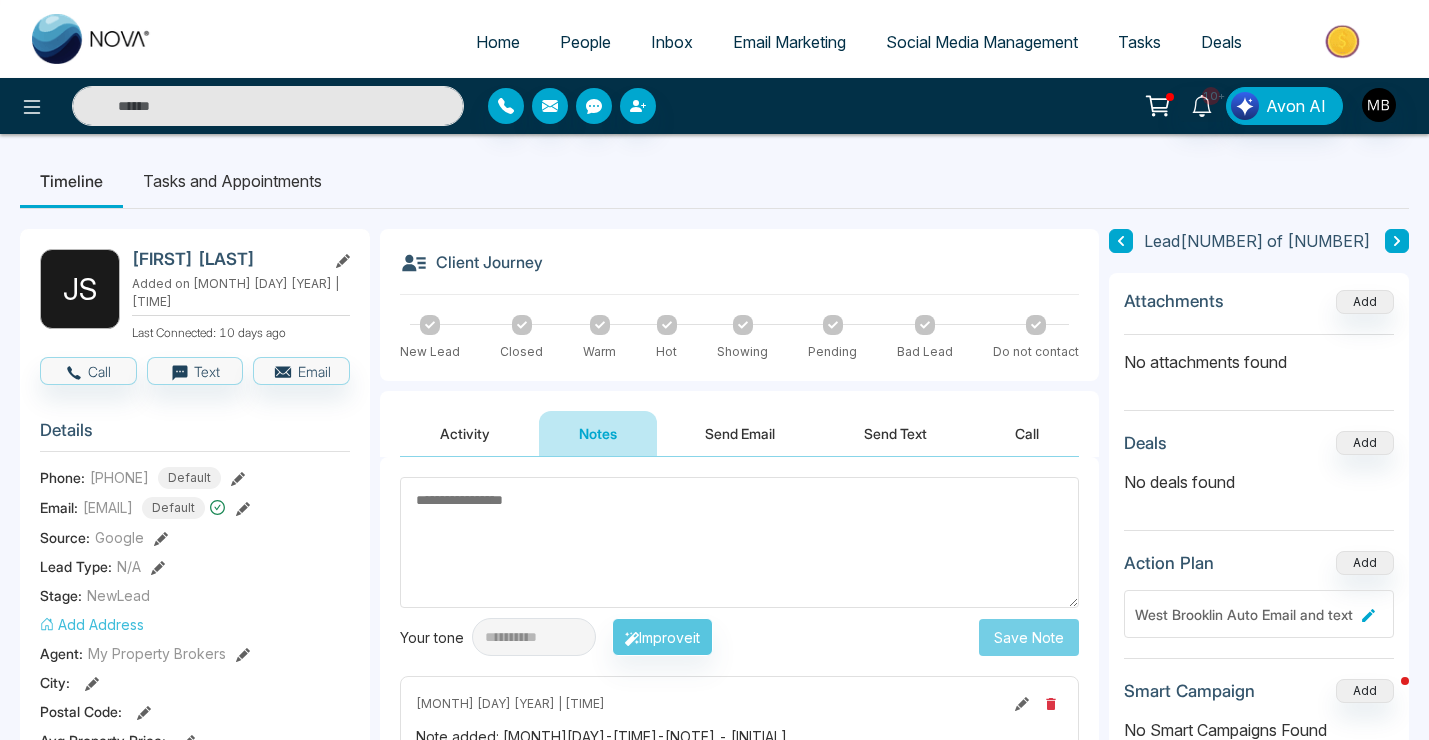 click at bounding box center [268, 106] 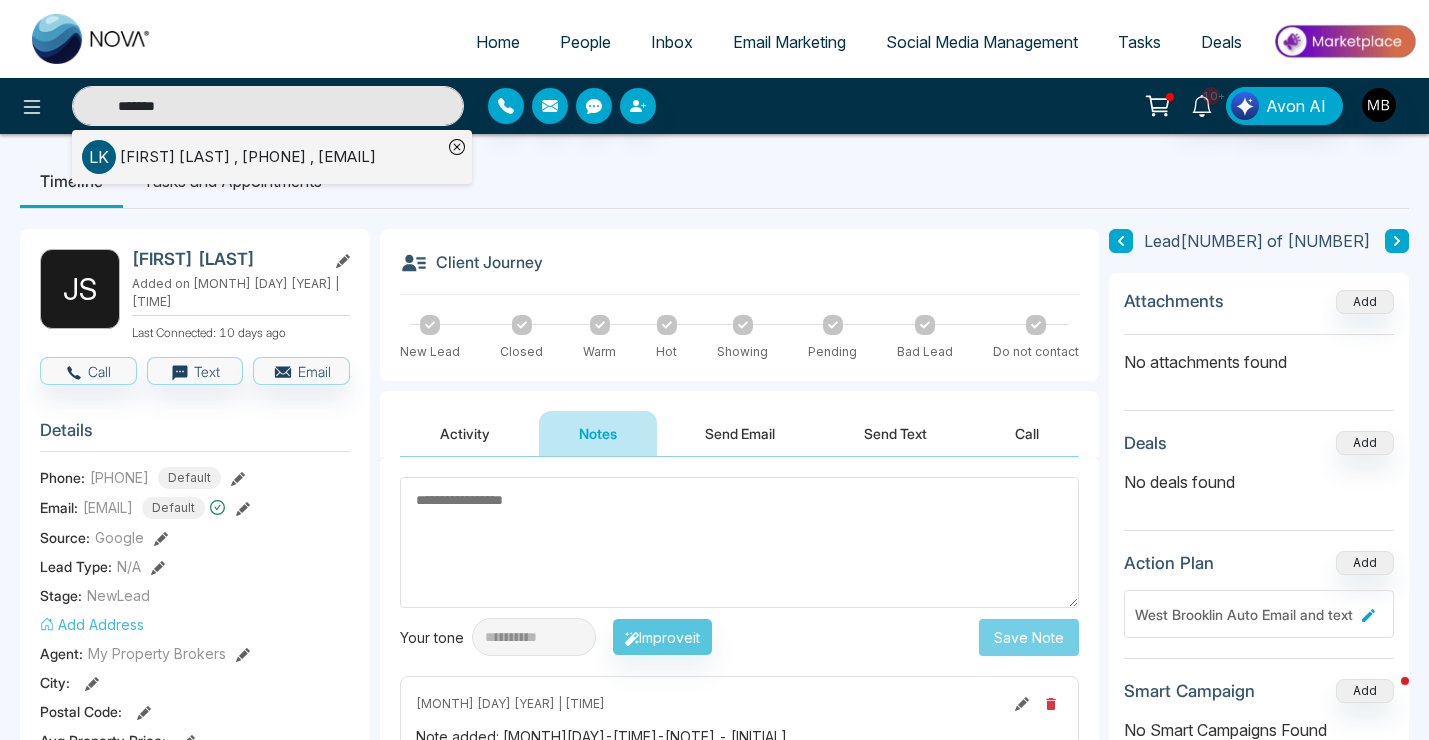 type on "*******" 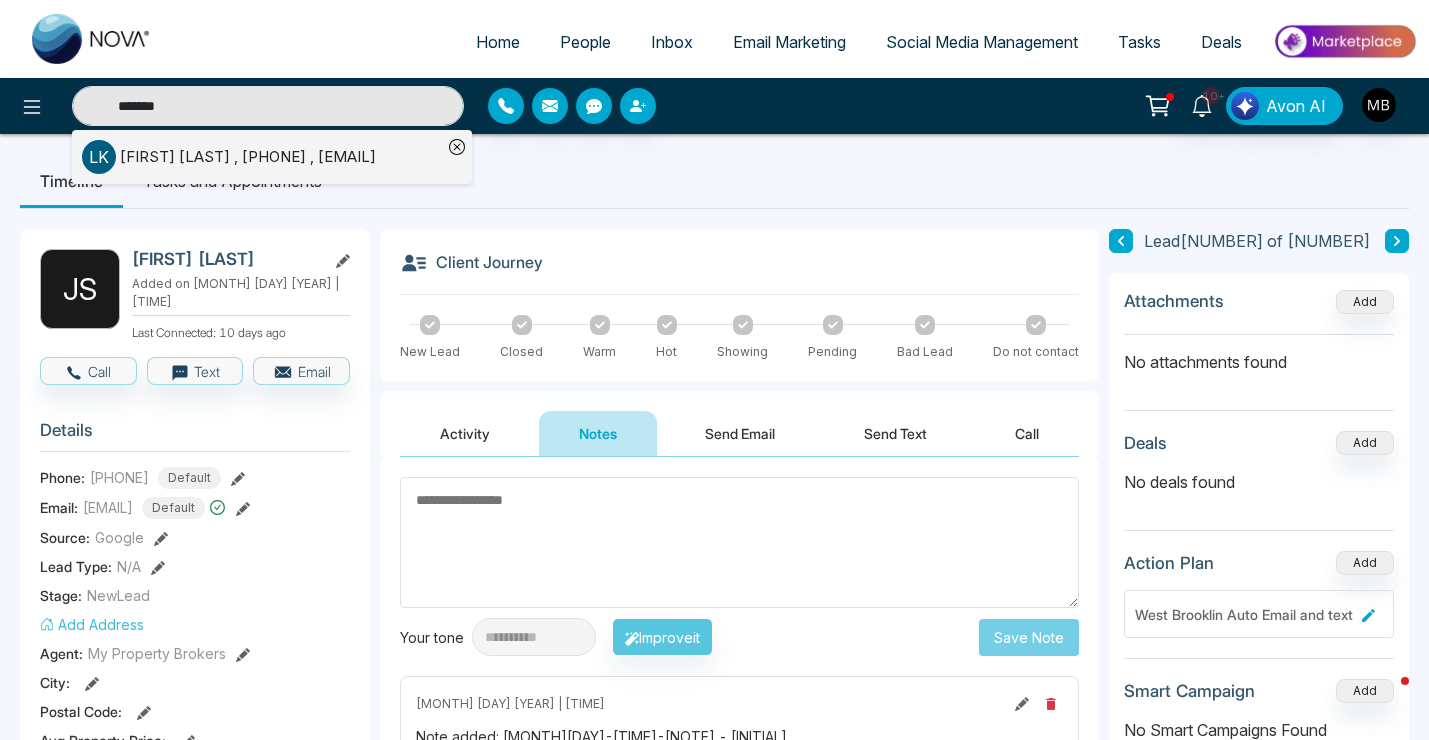 click on "[FIRST] [LAST] , [PHONE] , [EMAIL]" at bounding box center (248, 157) 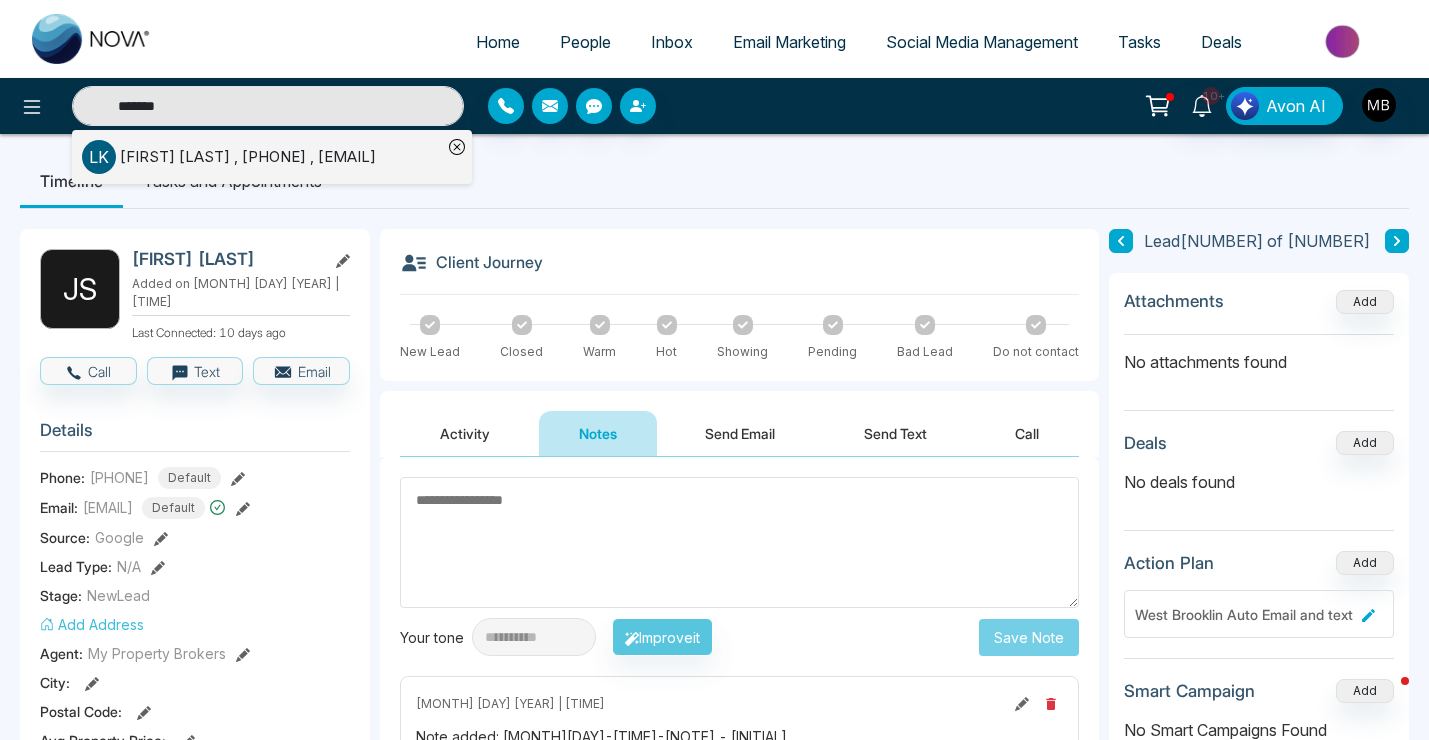 type 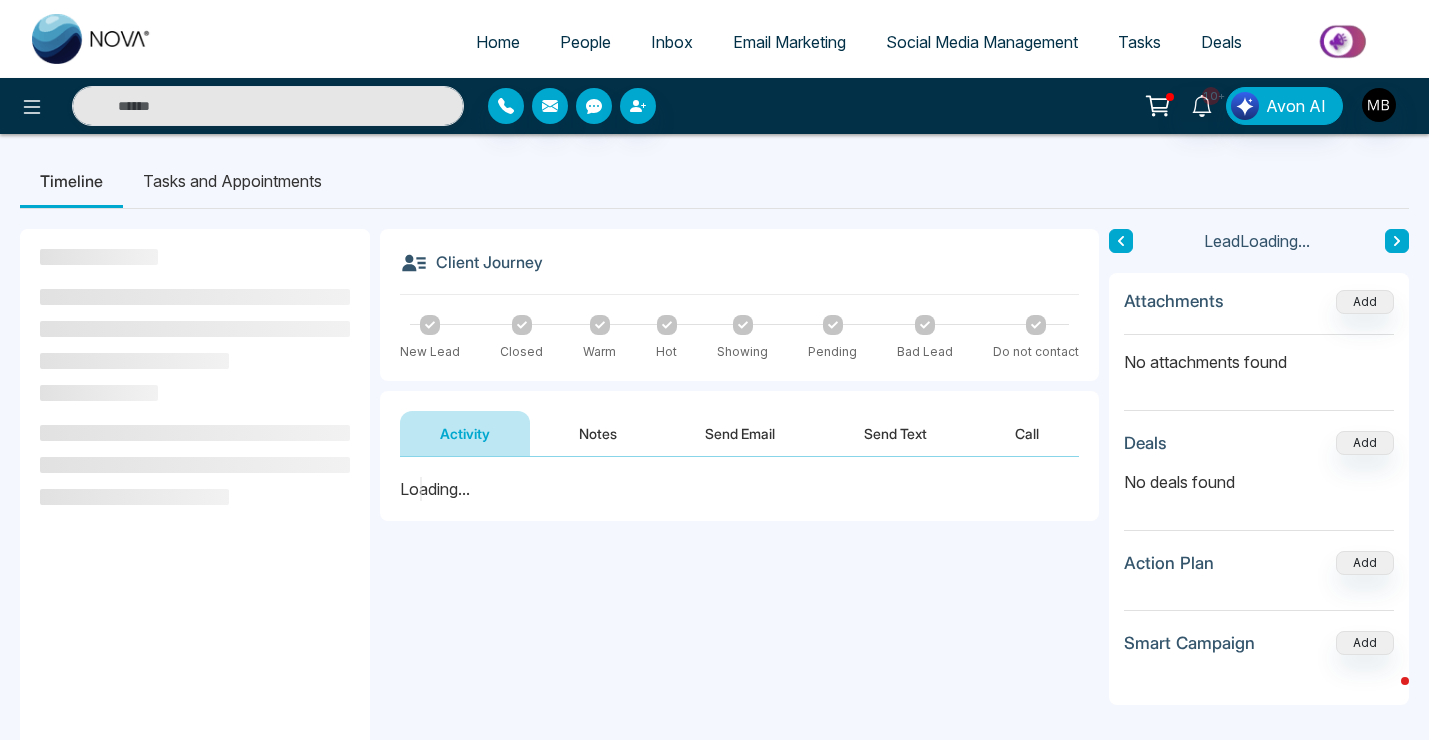 click on "Notes" at bounding box center (598, 433) 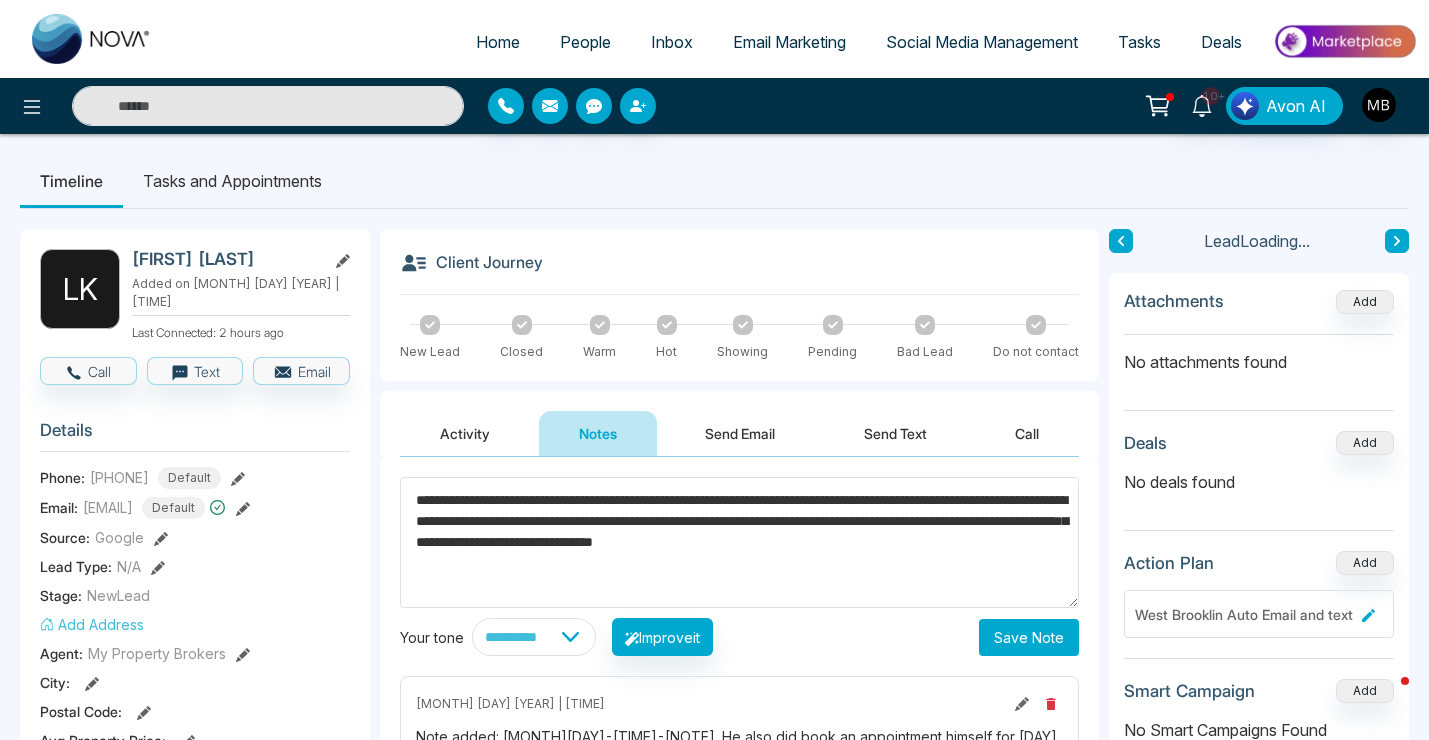 type on "**********" 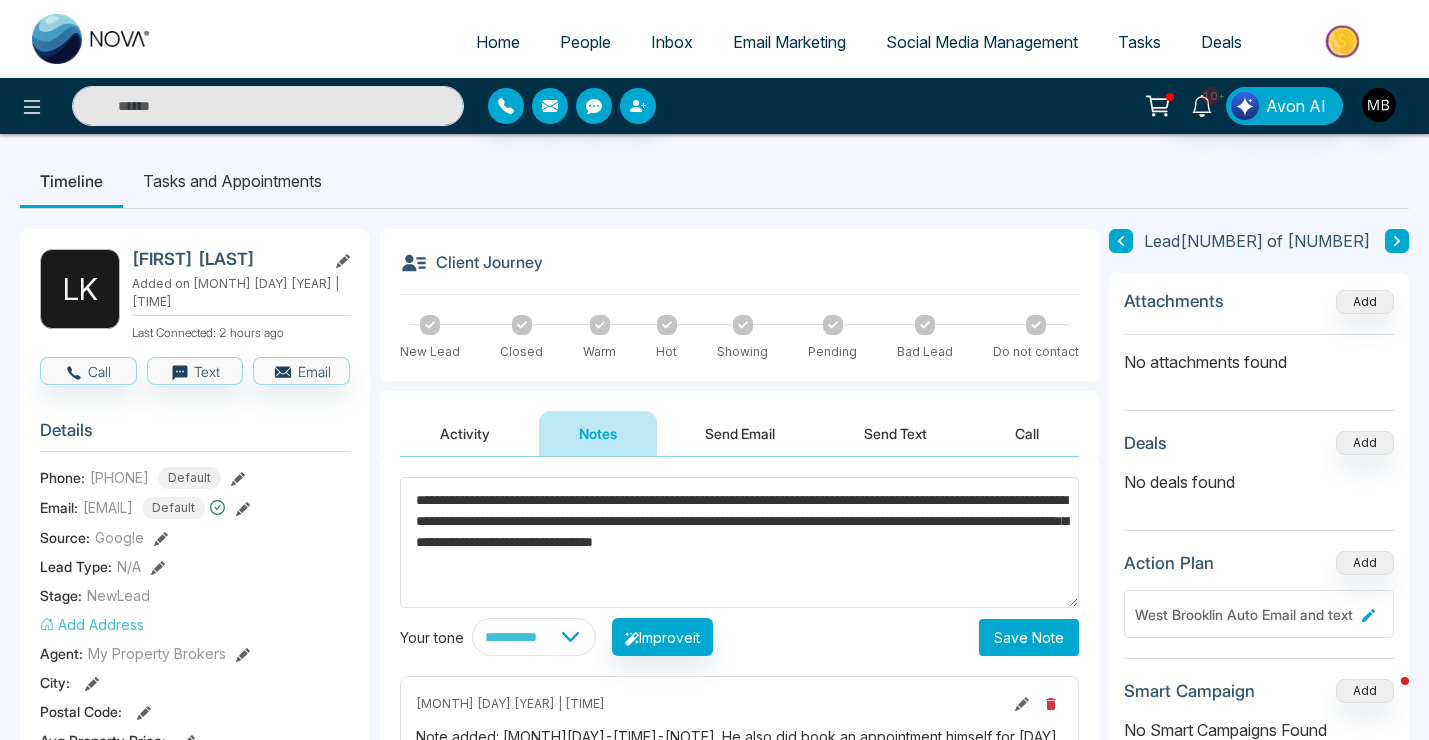 click on "Save Note" at bounding box center (1029, 637) 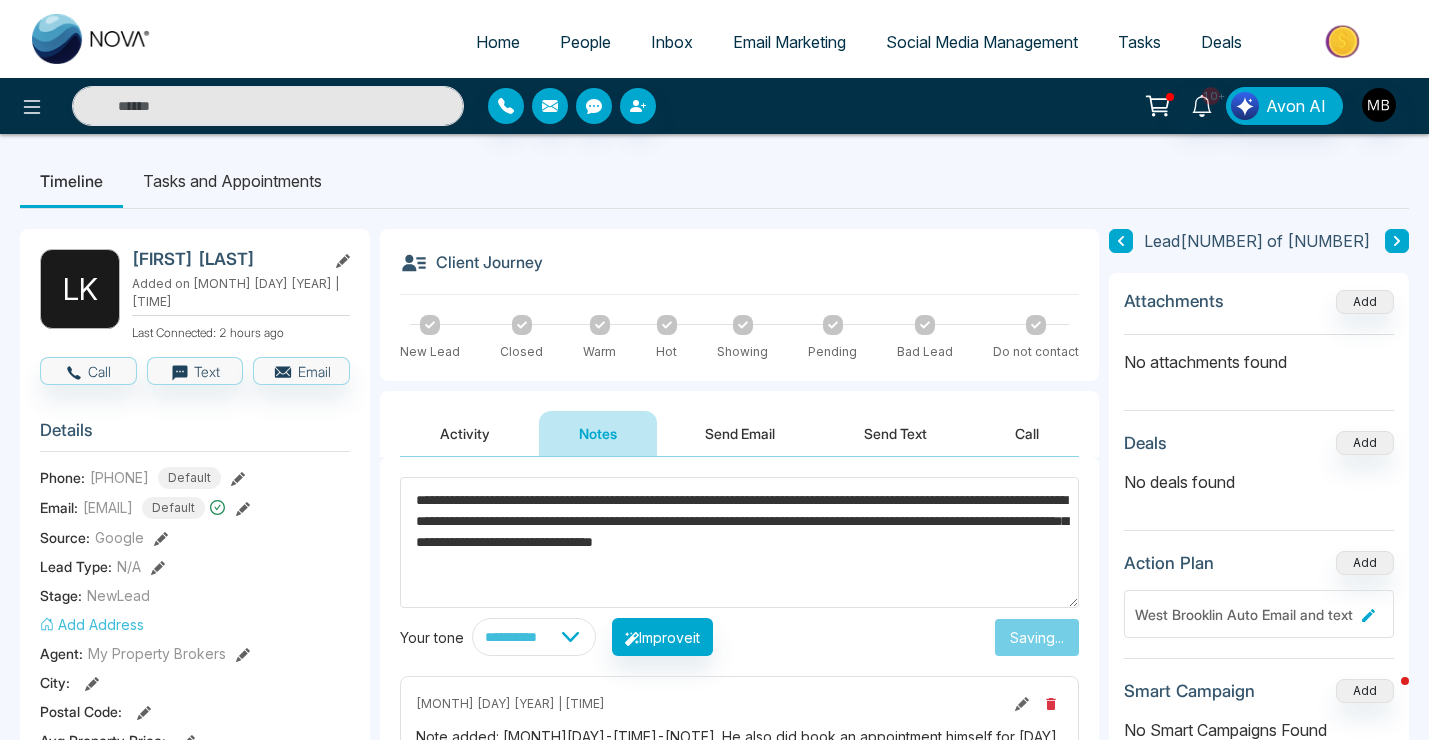 type 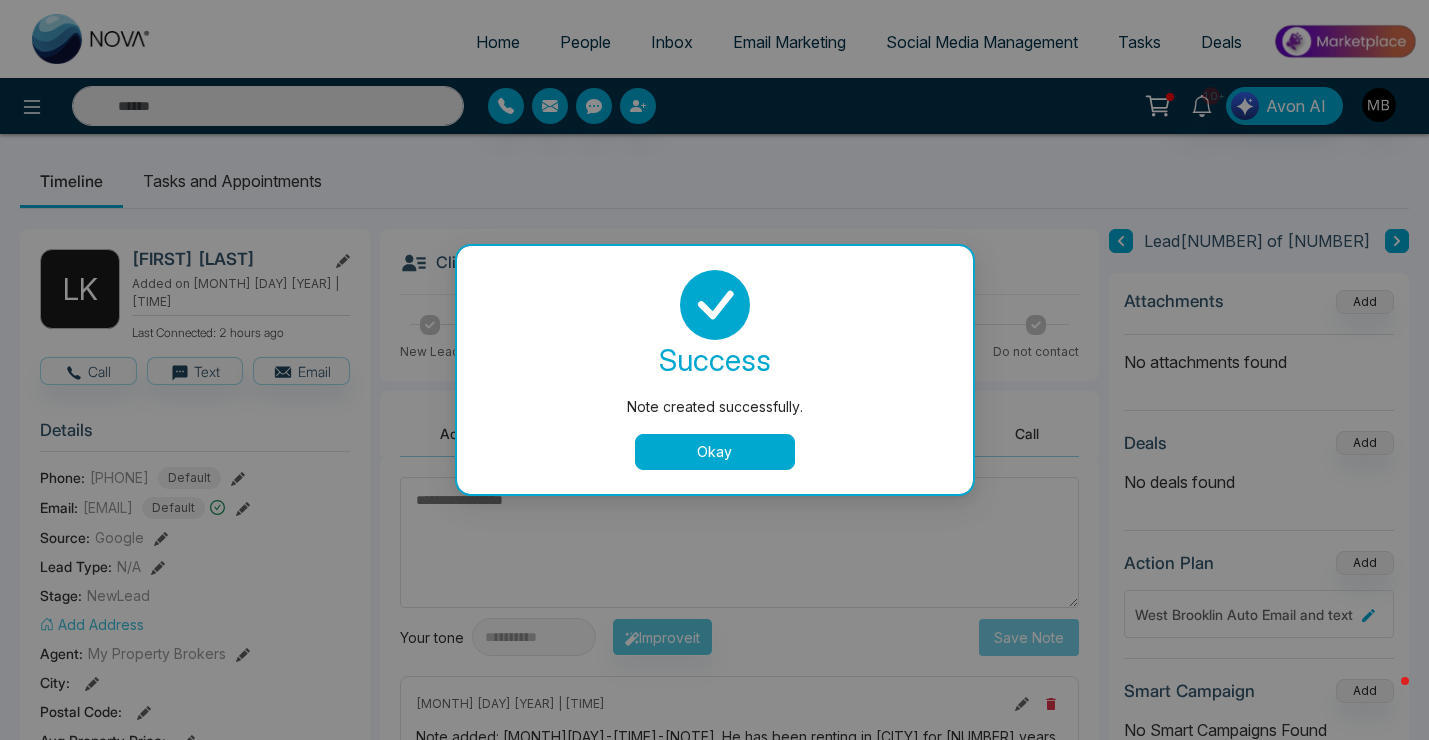 click on "Okay" at bounding box center (715, 452) 